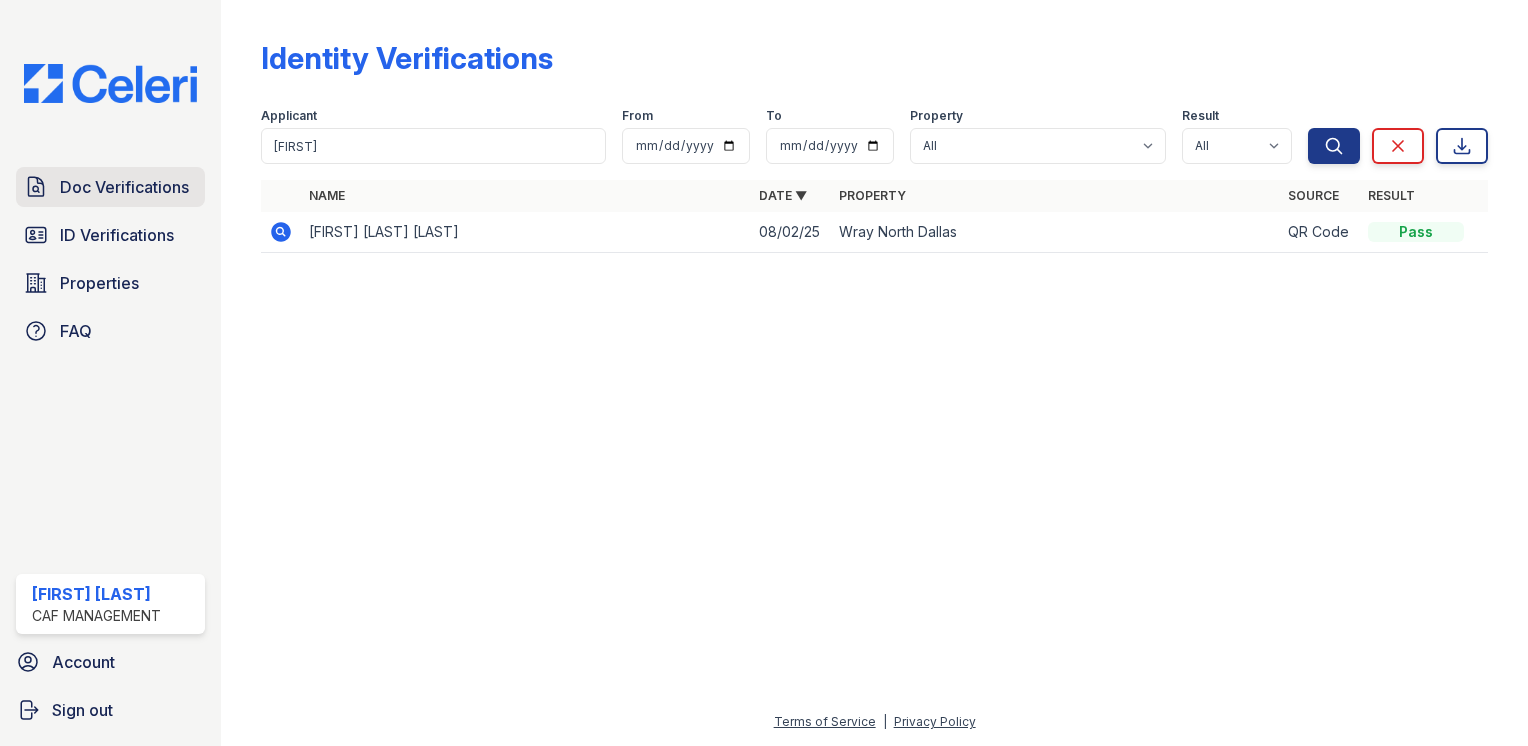 scroll, scrollTop: 0, scrollLeft: 0, axis: both 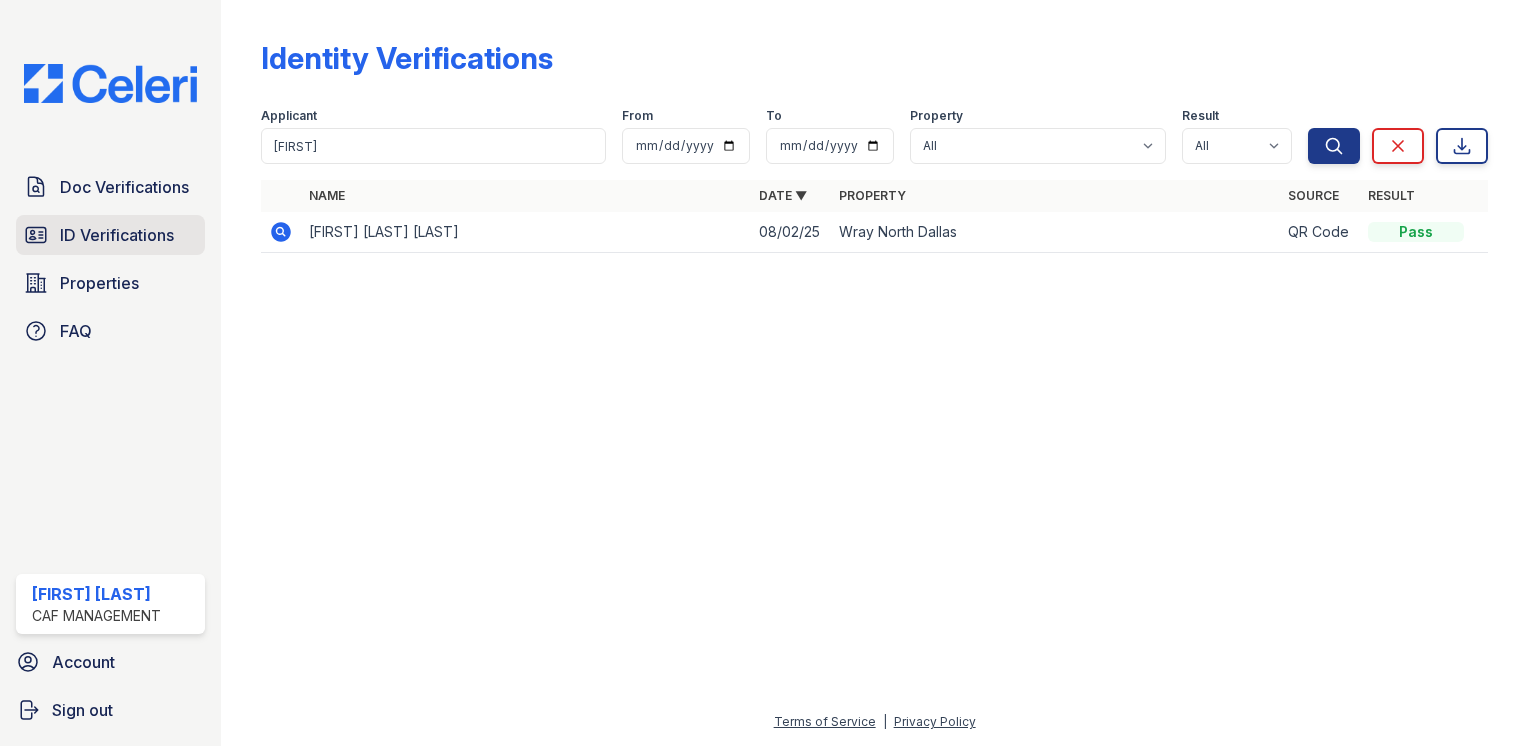 click on "ID Verifications" at bounding box center [117, 235] 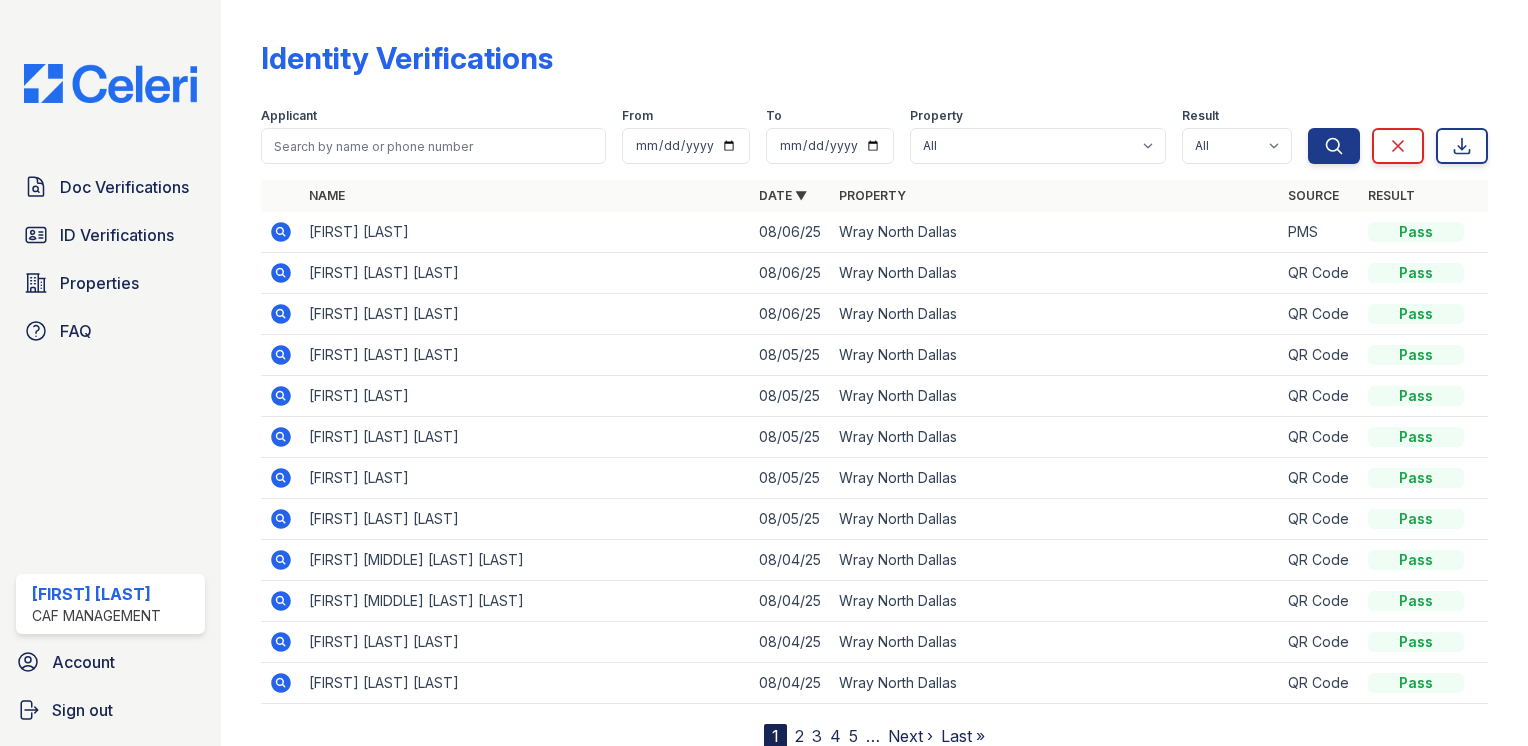 click 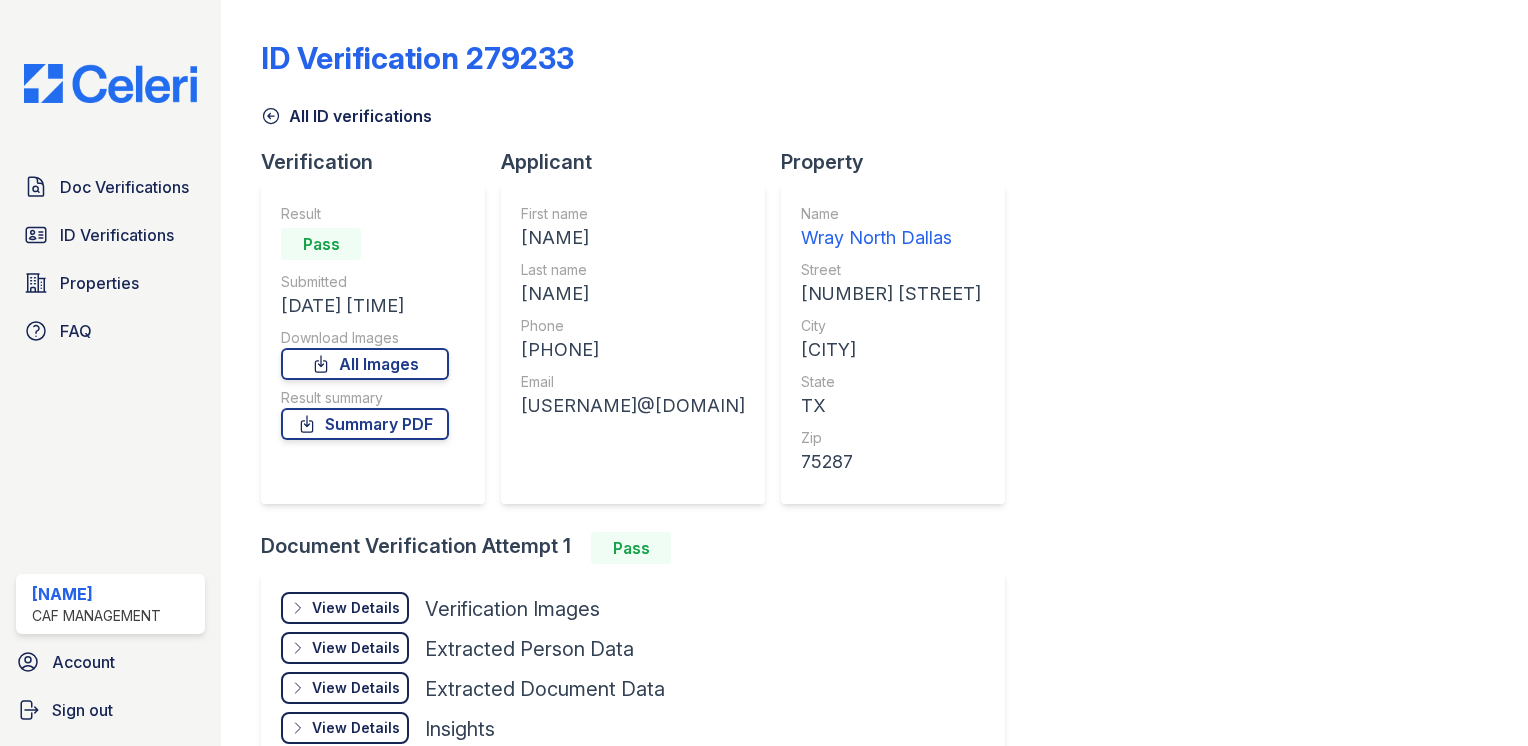 scroll, scrollTop: 0, scrollLeft: 0, axis: both 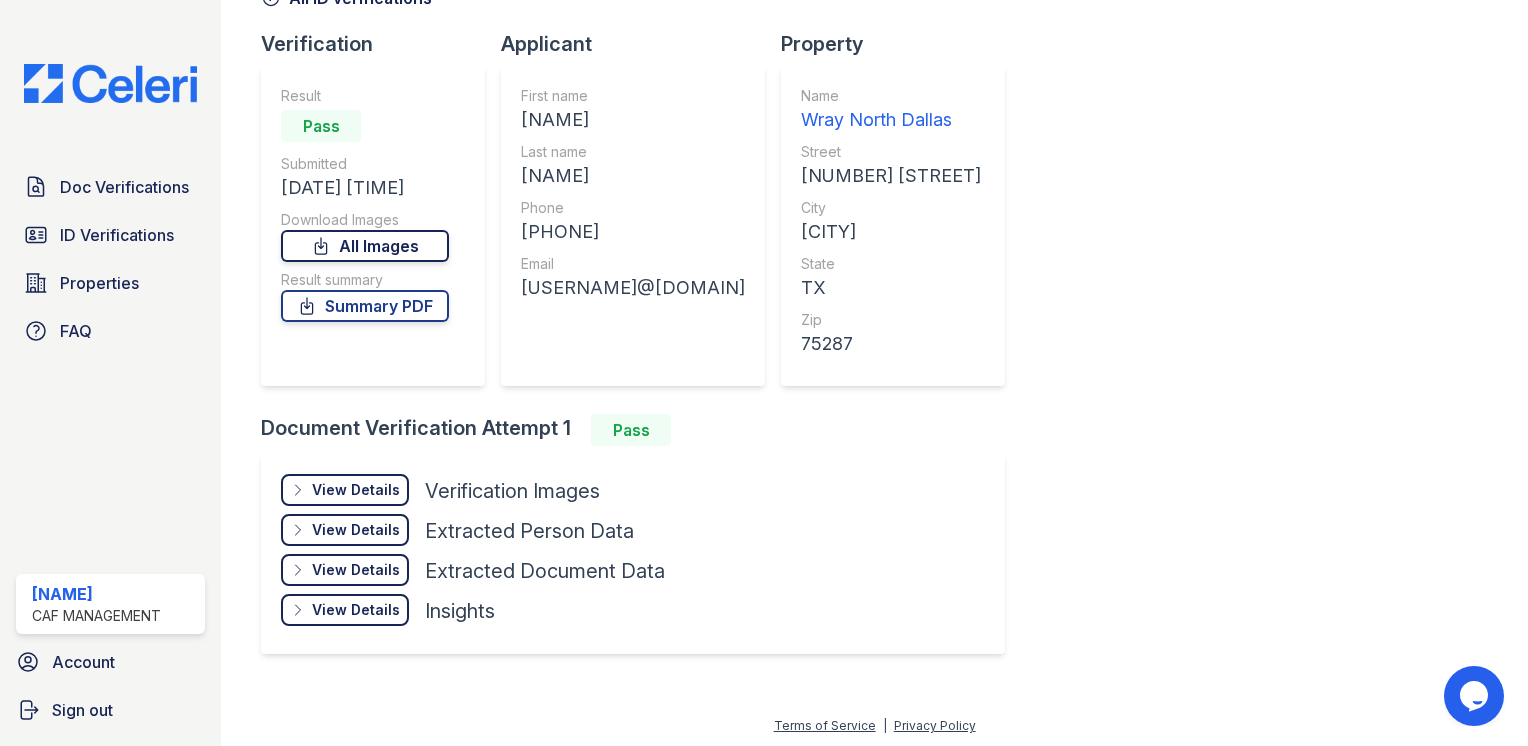 click on "All Images" at bounding box center (365, 246) 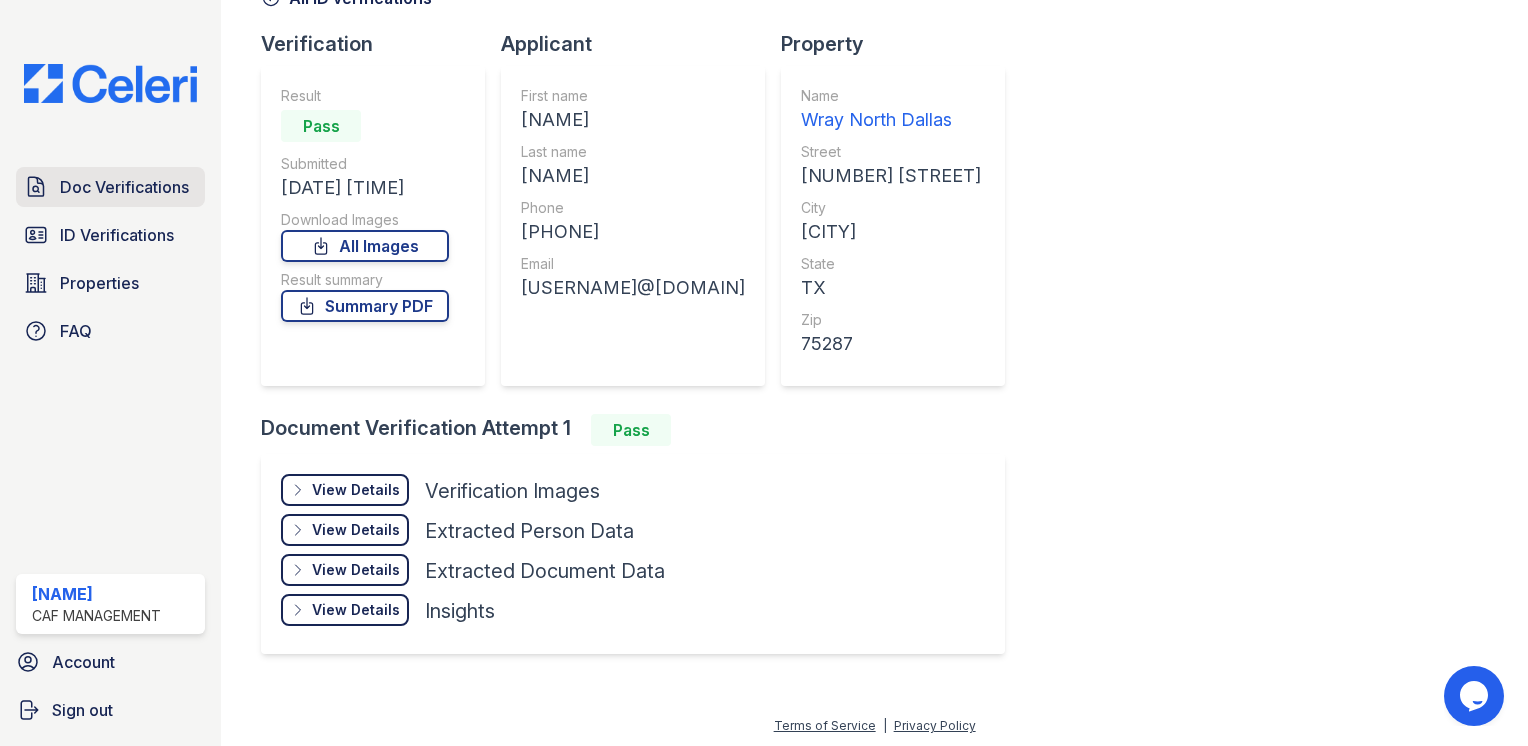click on "Doc Verifications" at bounding box center (124, 187) 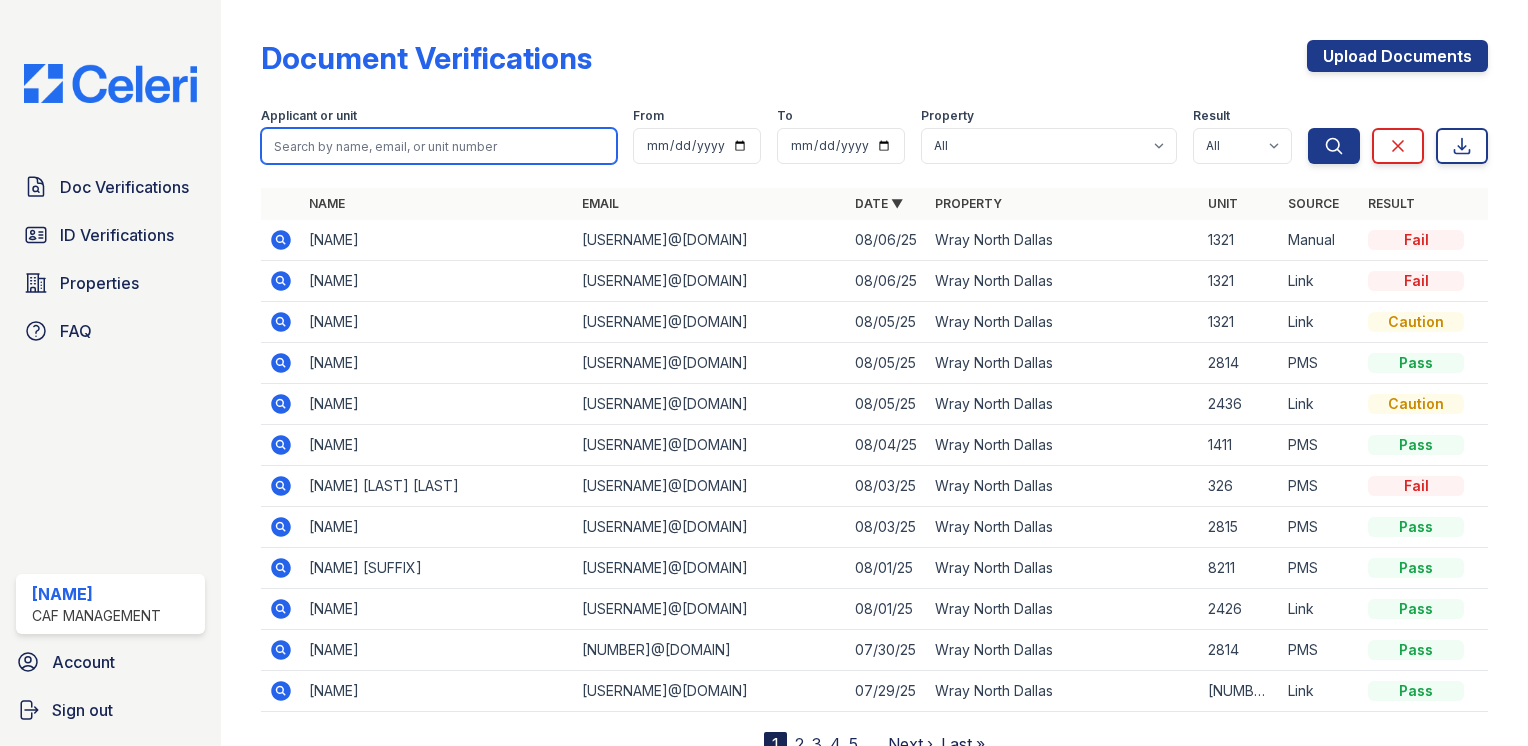 click at bounding box center [439, 146] 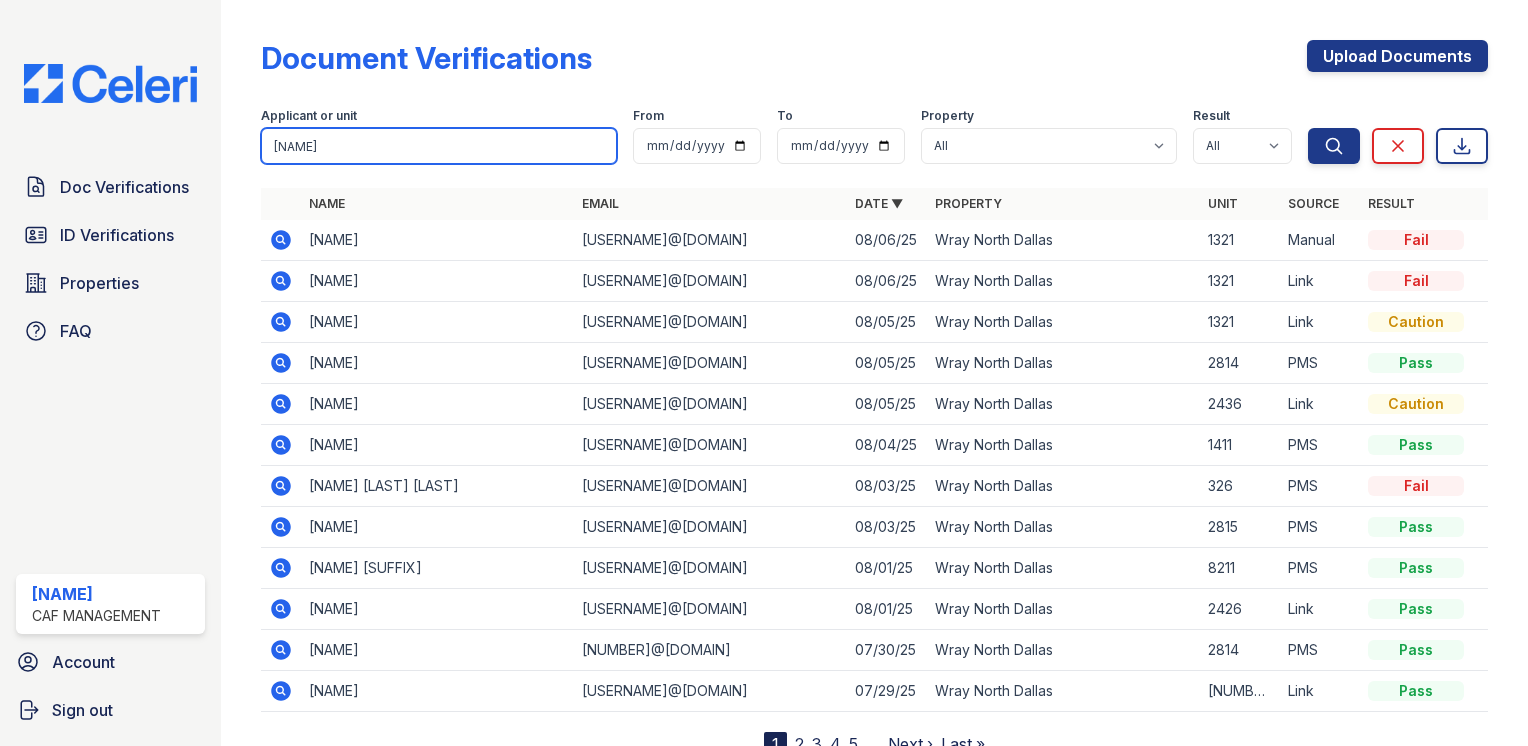 type on "andrew fuller" 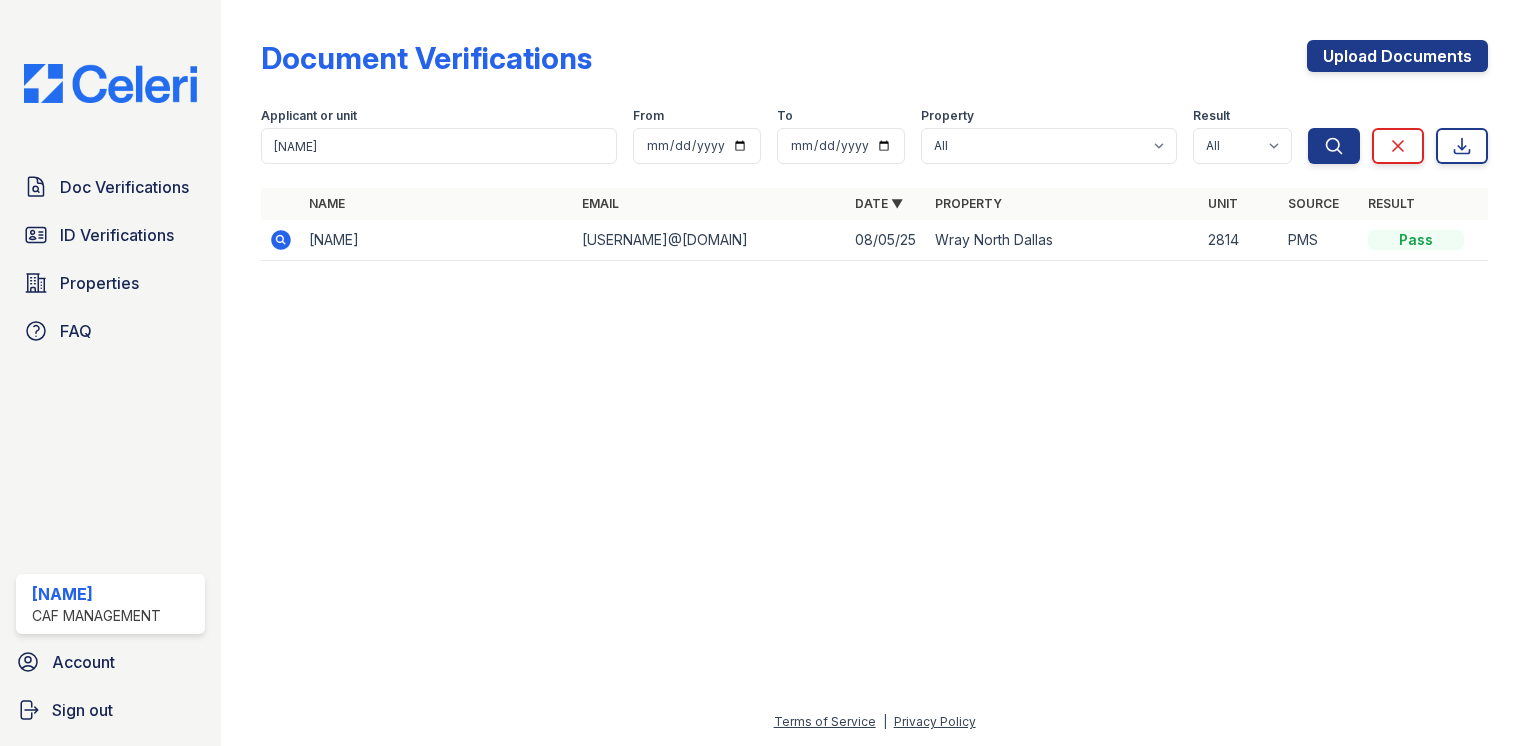 click 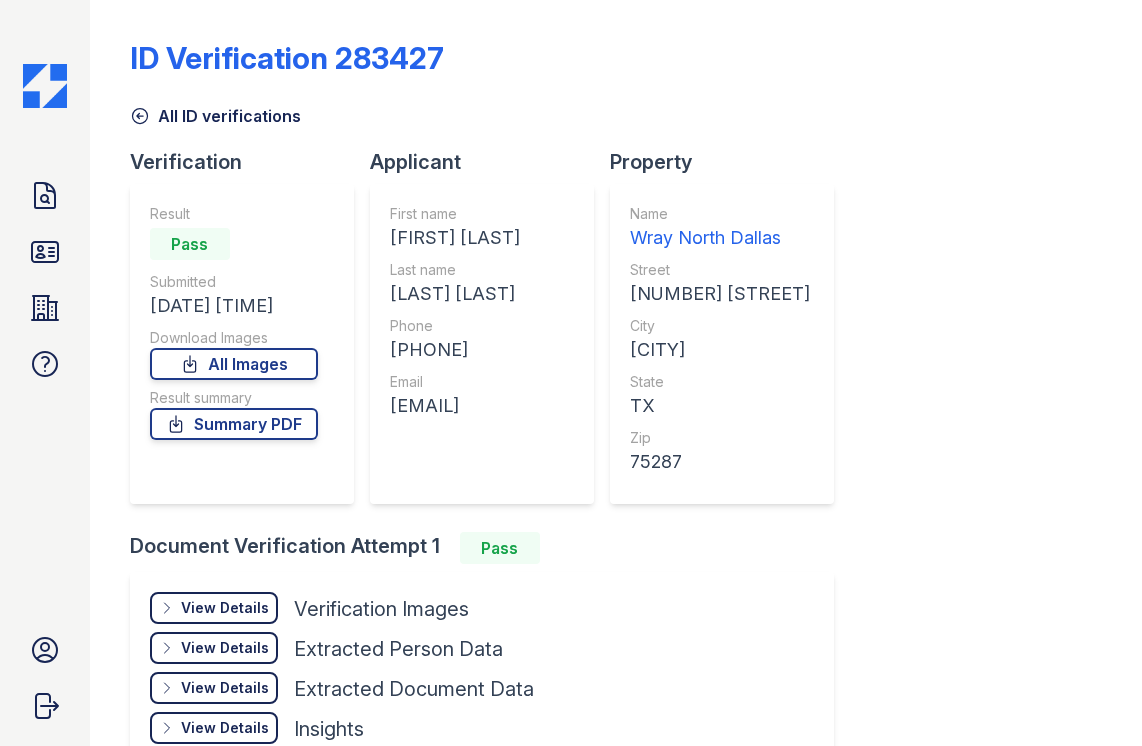 scroll, scrollTop: 0, scrollLeft: 0, axis: both 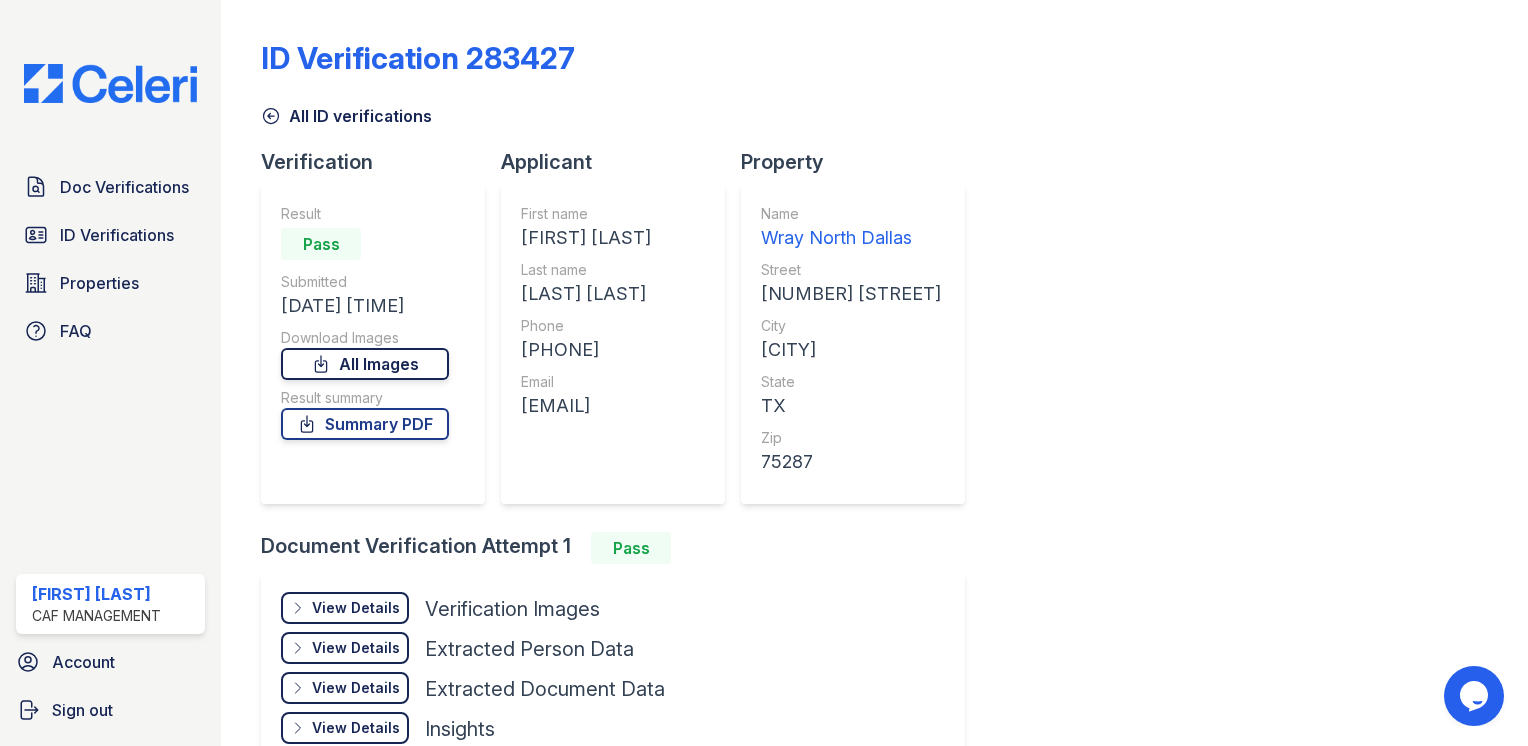 click on "All Images" at bounding box center (365, 364) 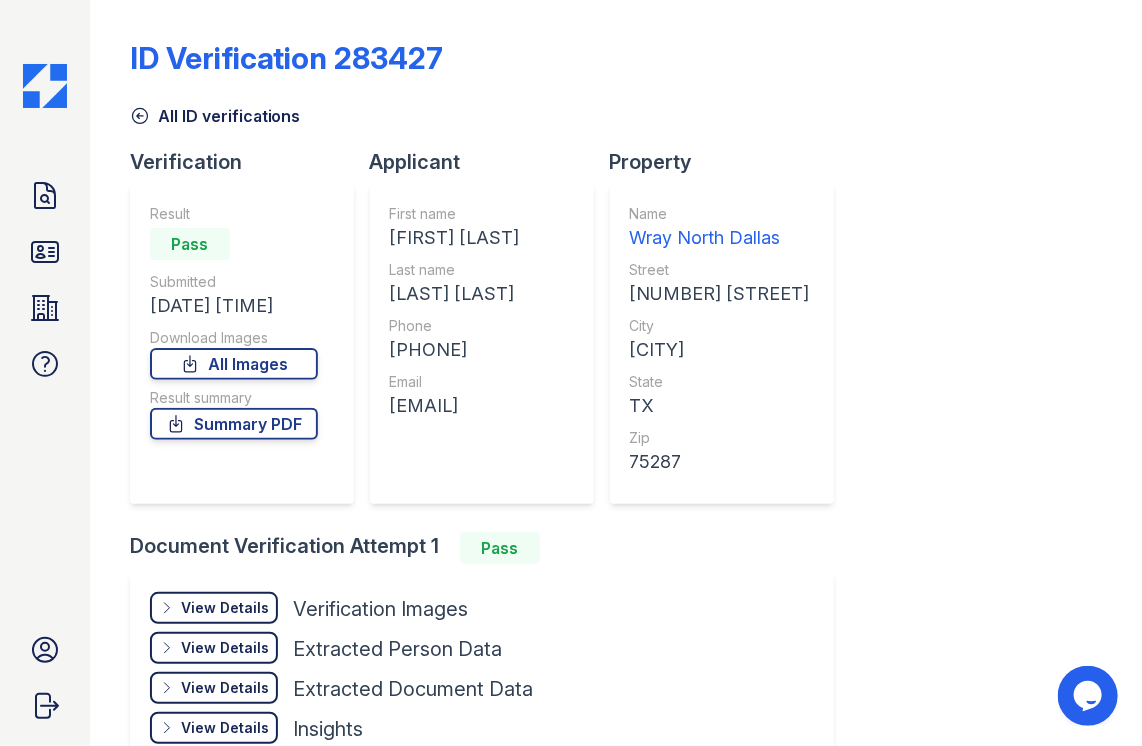 click on "ID Verification 283427" at bounding box center (616, 66) 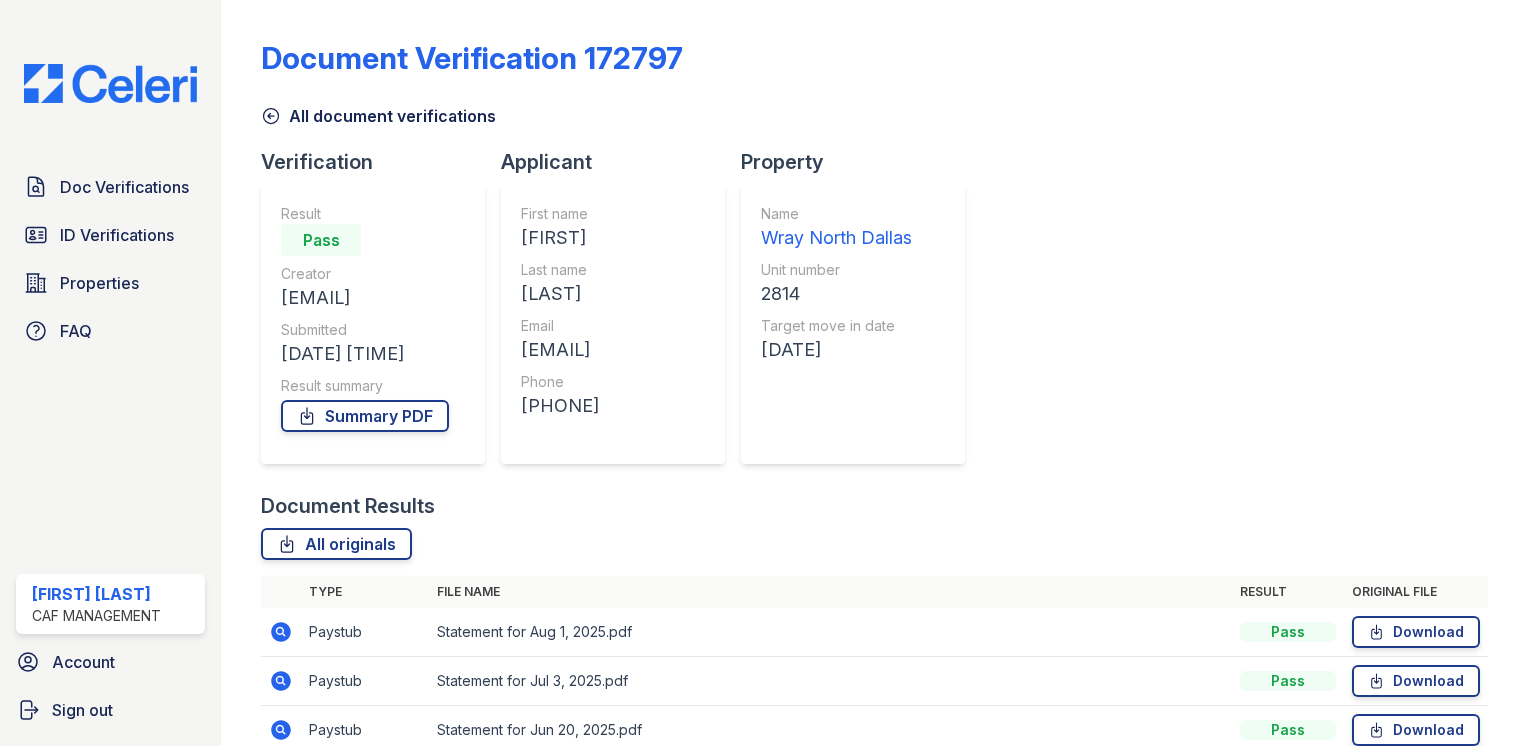 scroll, scrollTop: 0, scrollLeft: 0, axis: both 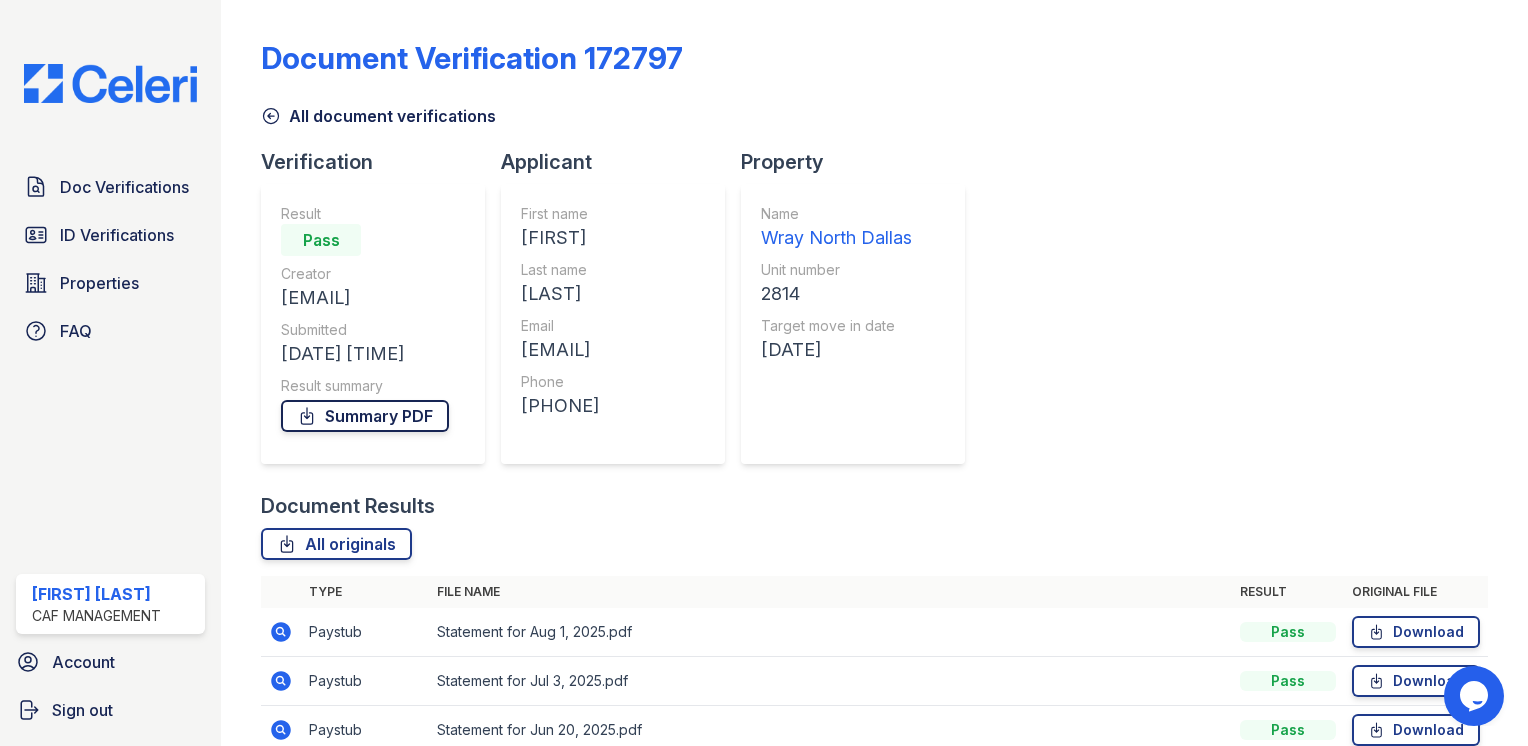 click on "Summary PDF" at bounding box center [365, 416] 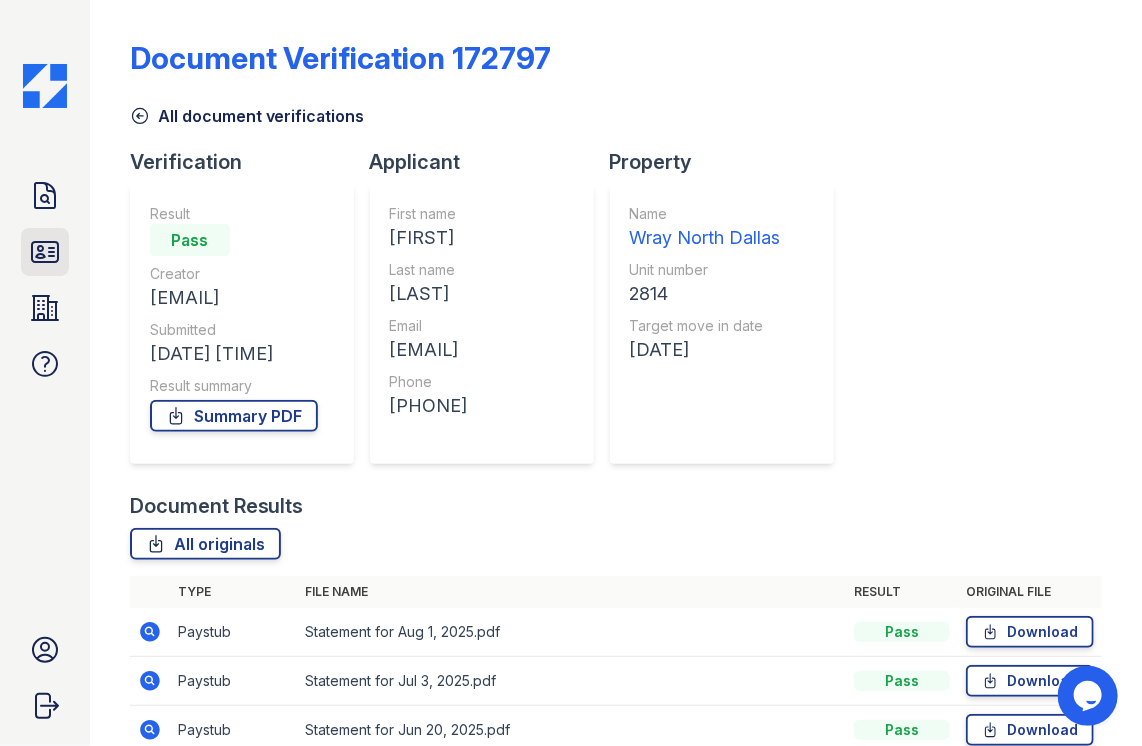 click 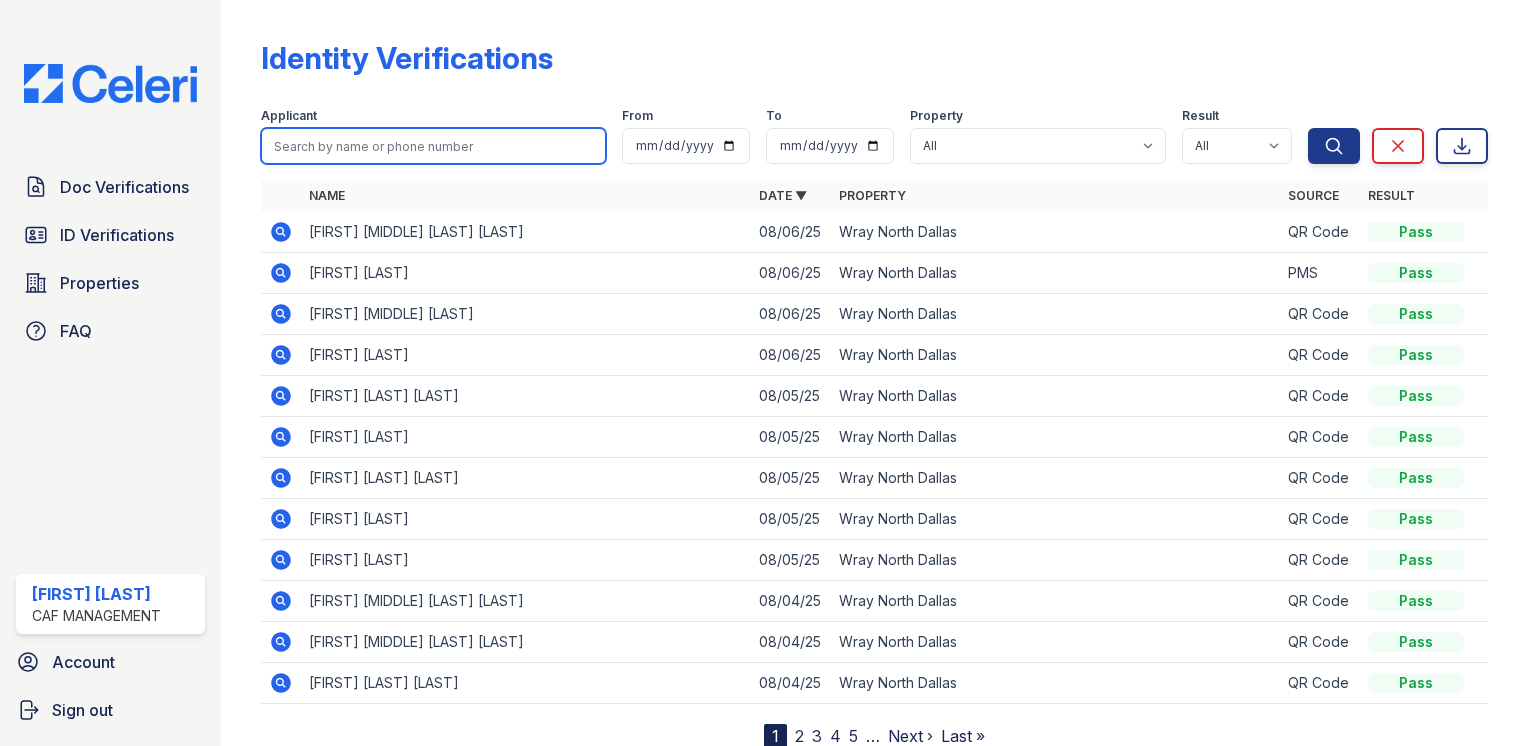 click at bounding box center [433, 146] 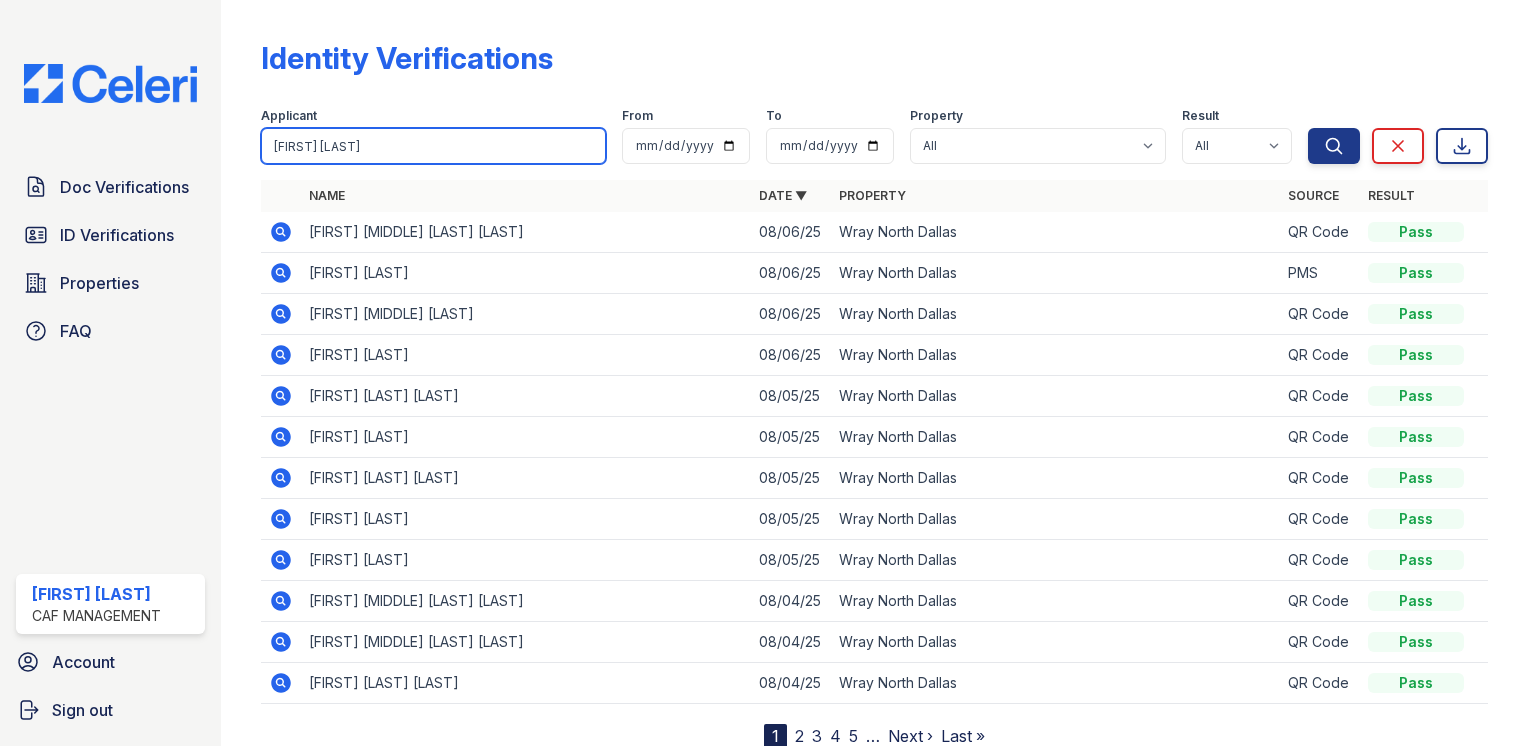 type on "[NAME]" 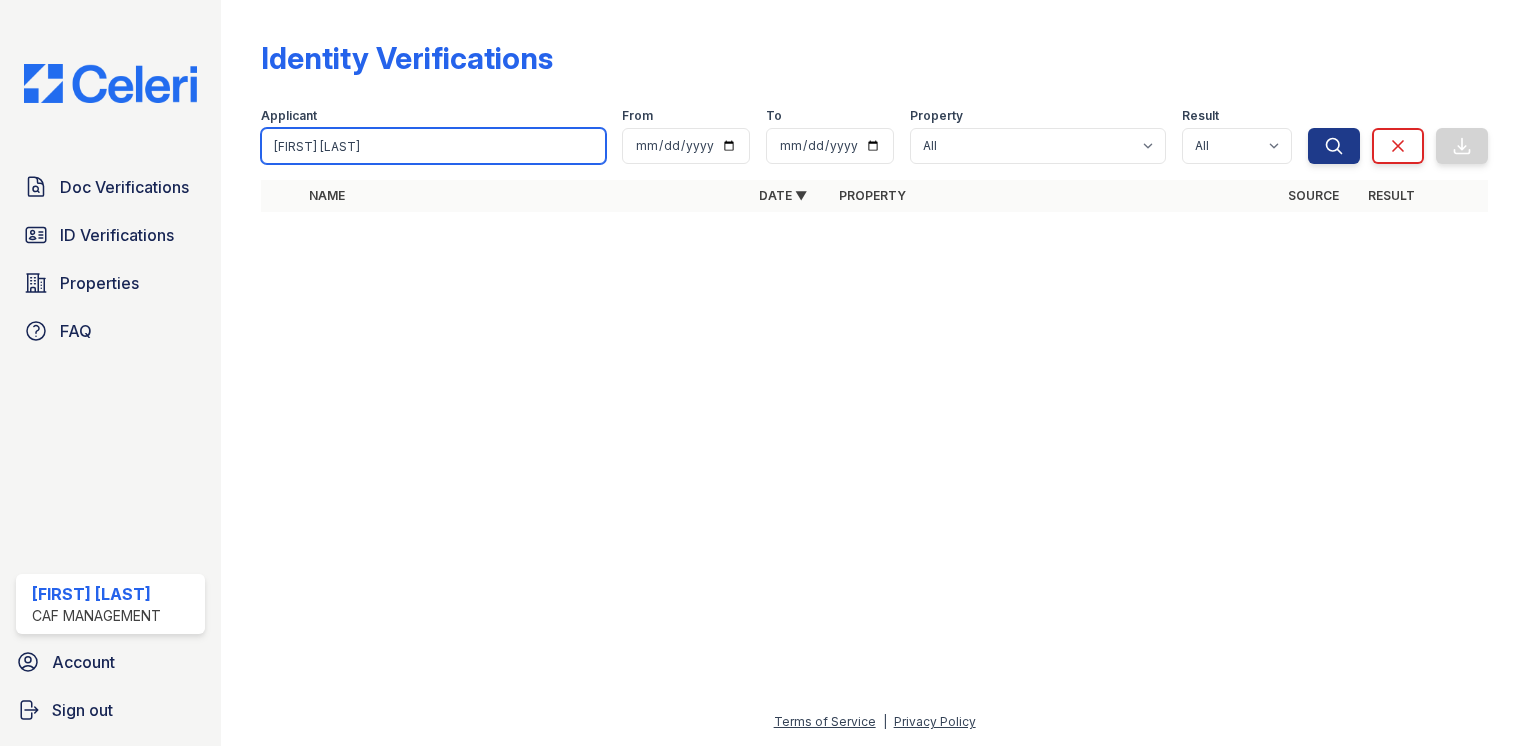 click on "[NAME]" at bounding box center [433, 146] 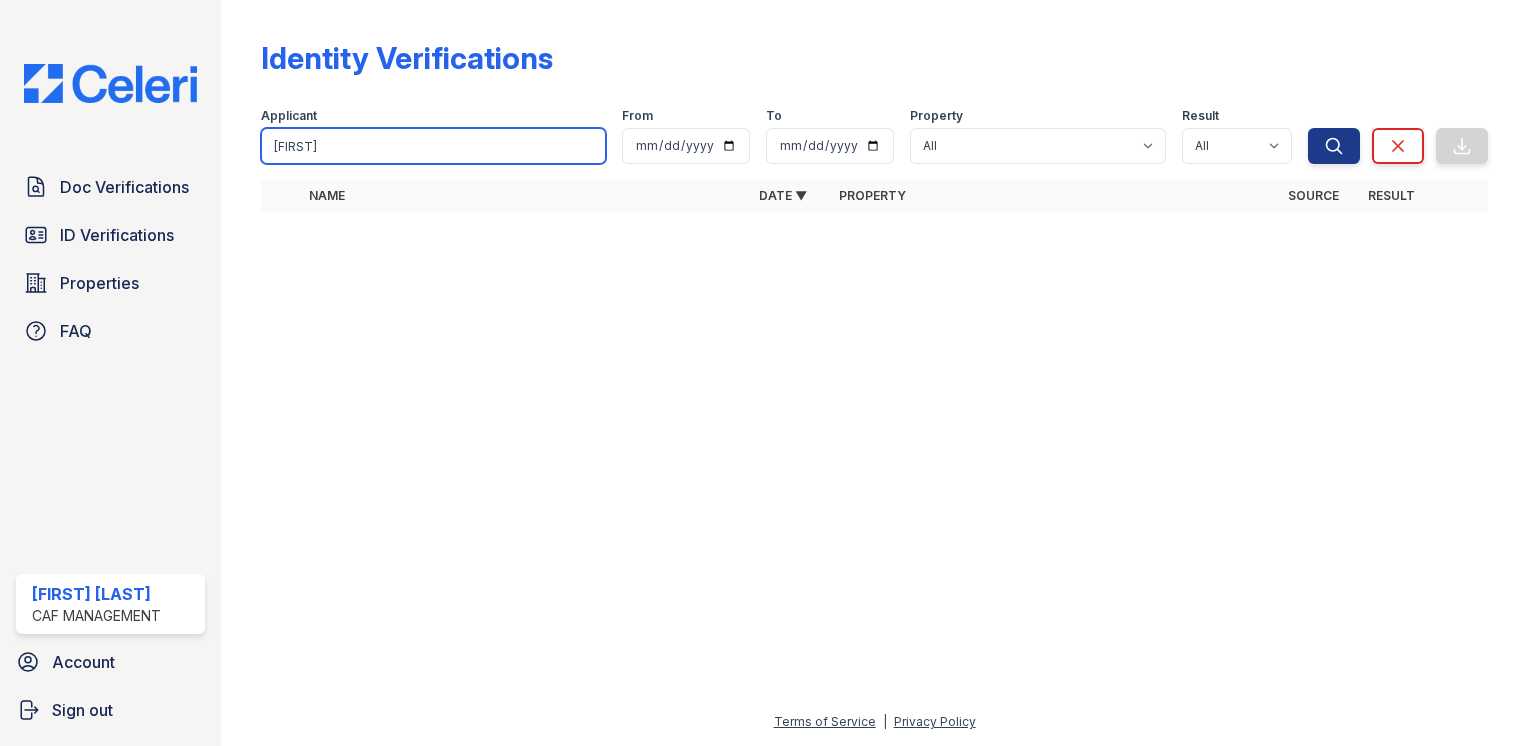 type on "[NAME]" 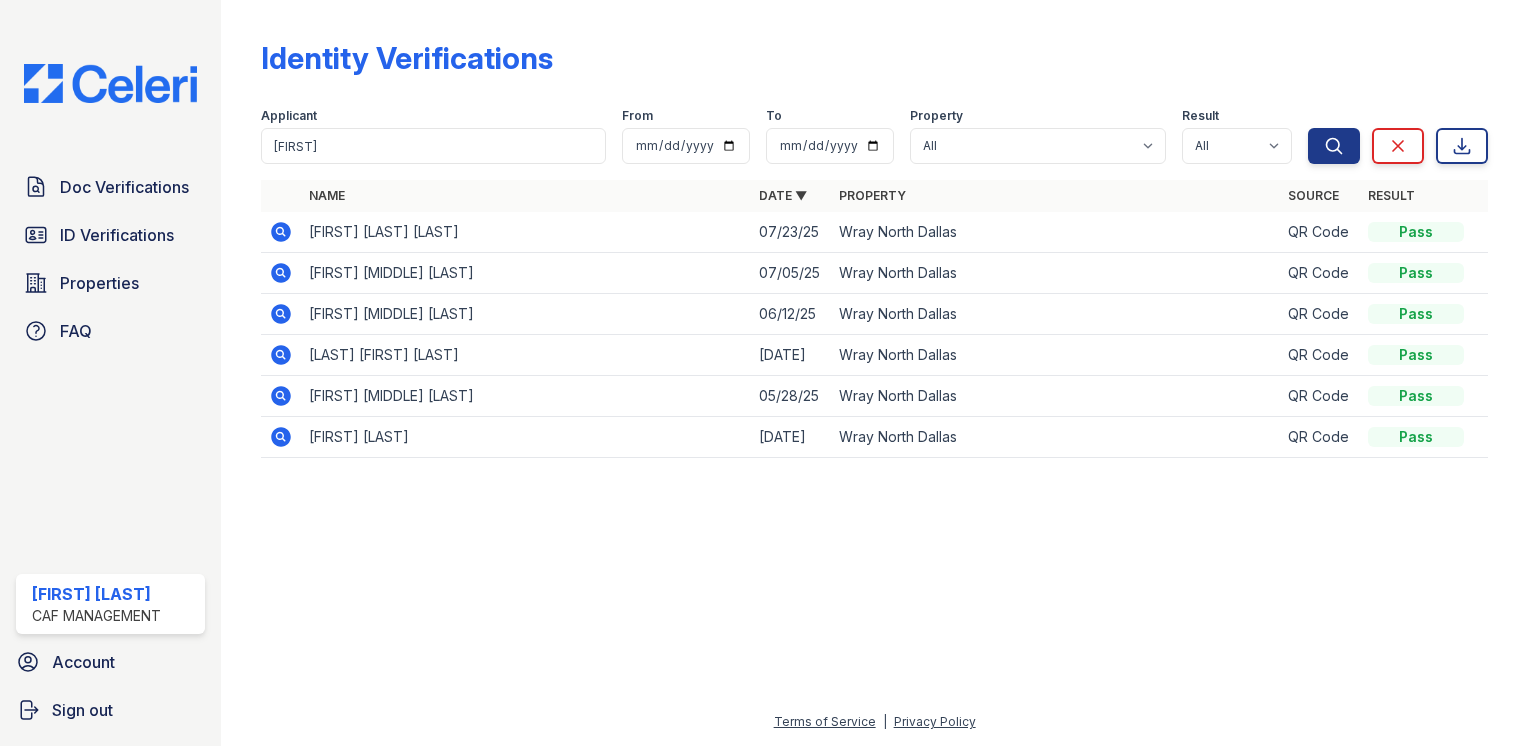 click 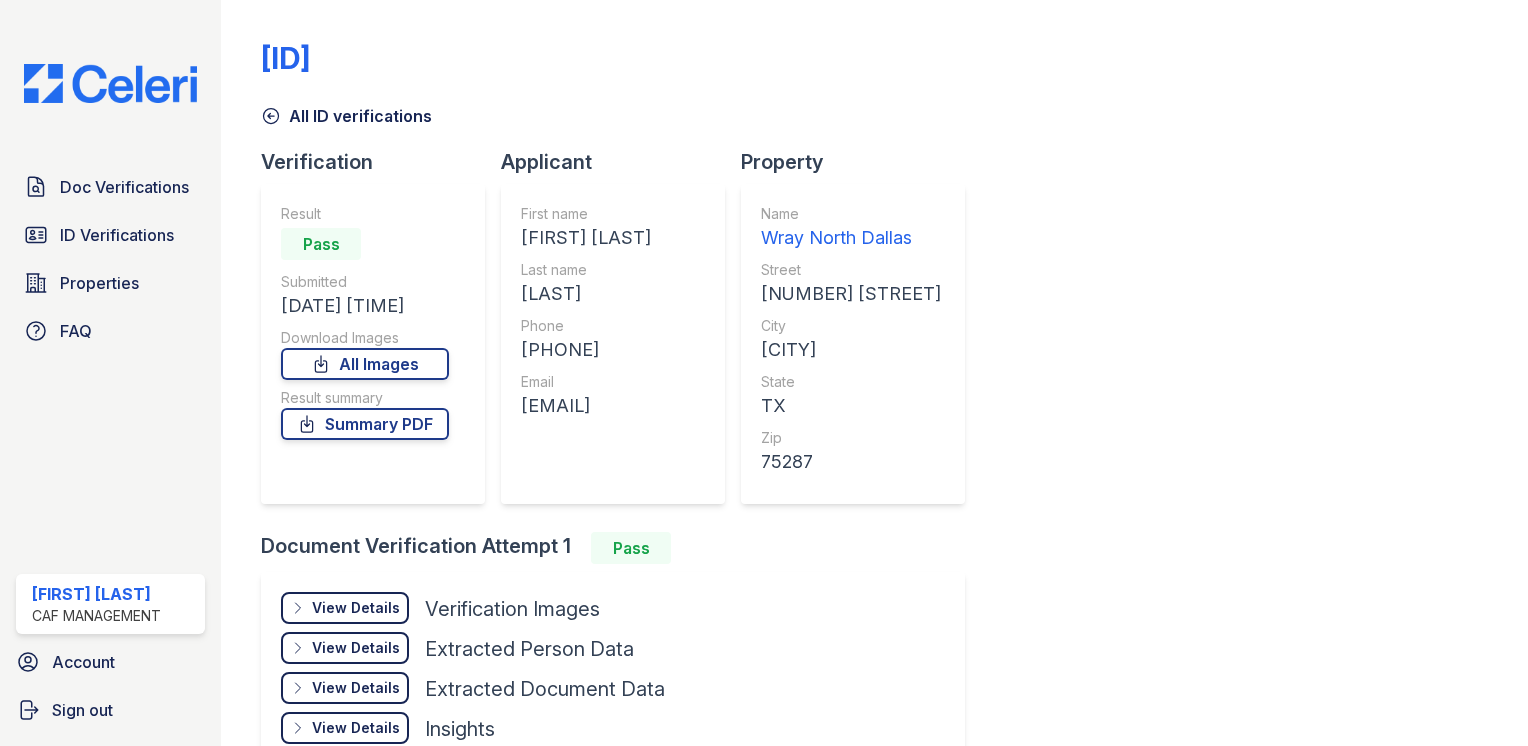 scroll, scrollTop: 0, scrollLeft: 0, axis: both 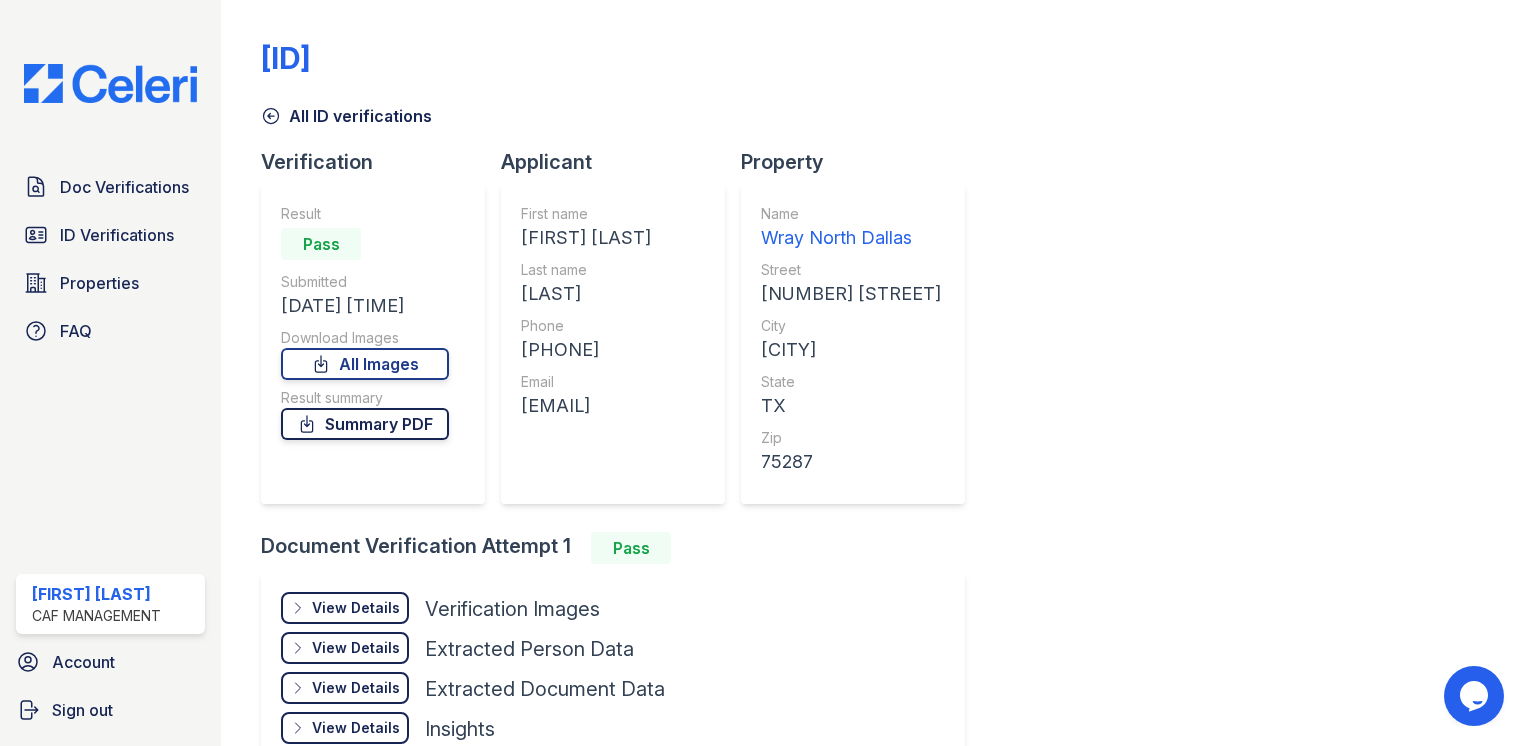 click on "Summary PDF" at bounding box center [365, 424] 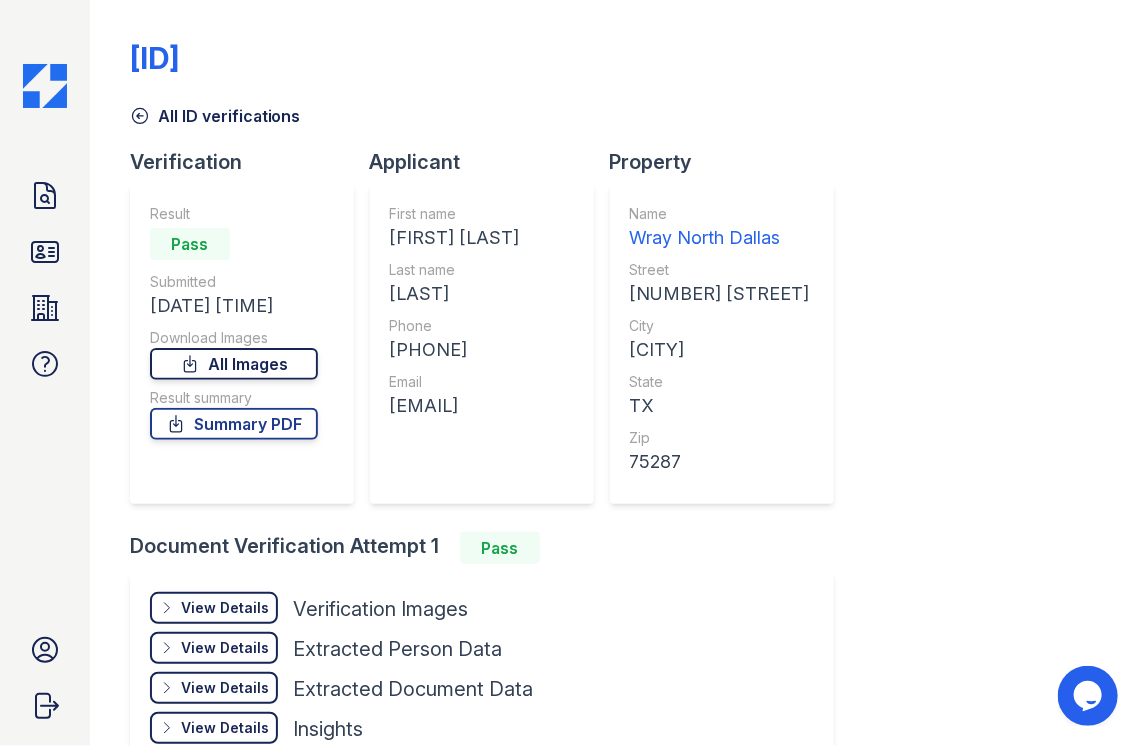 click on "All Images" at bounding box center [234, 364] 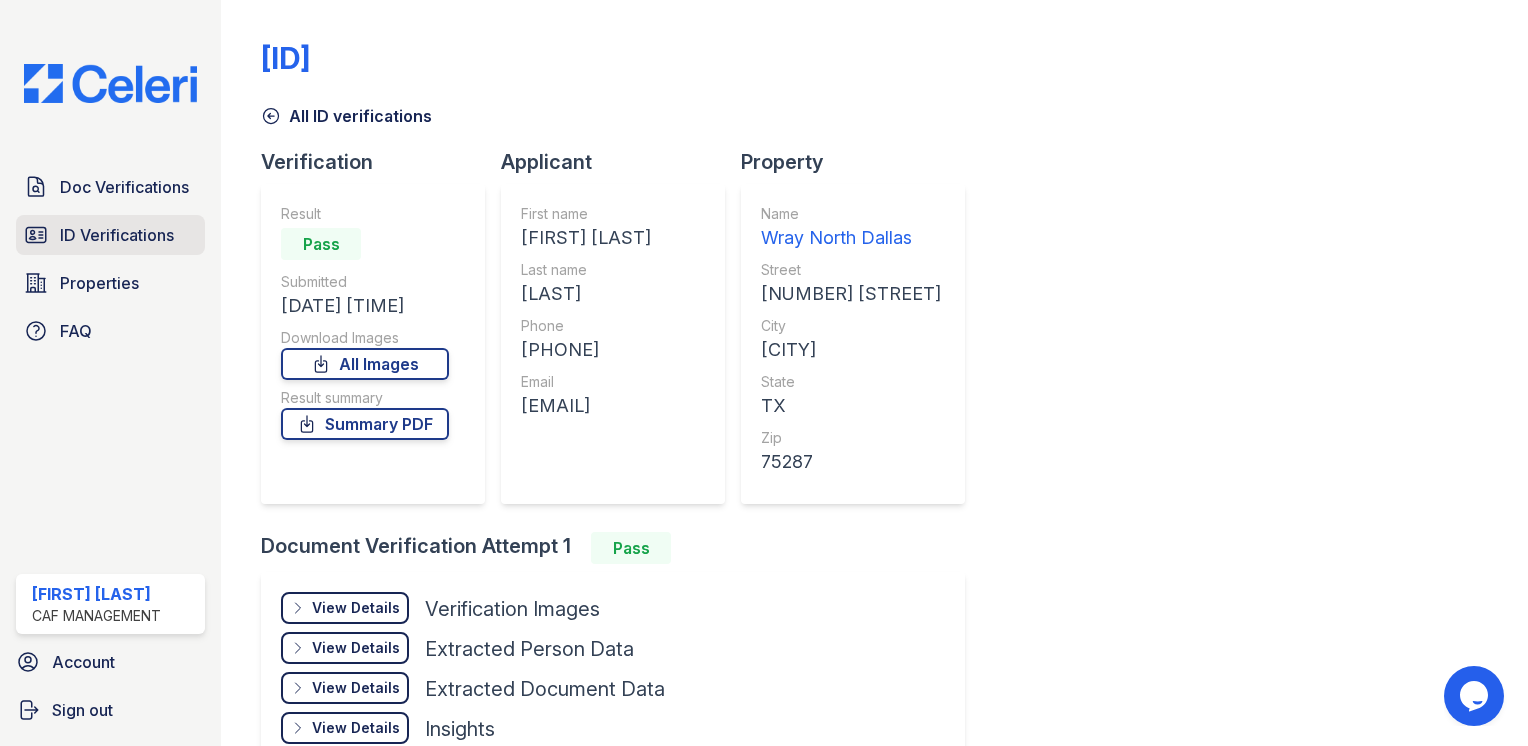 click on "ID Verifications" at bounding box center [117, 235] 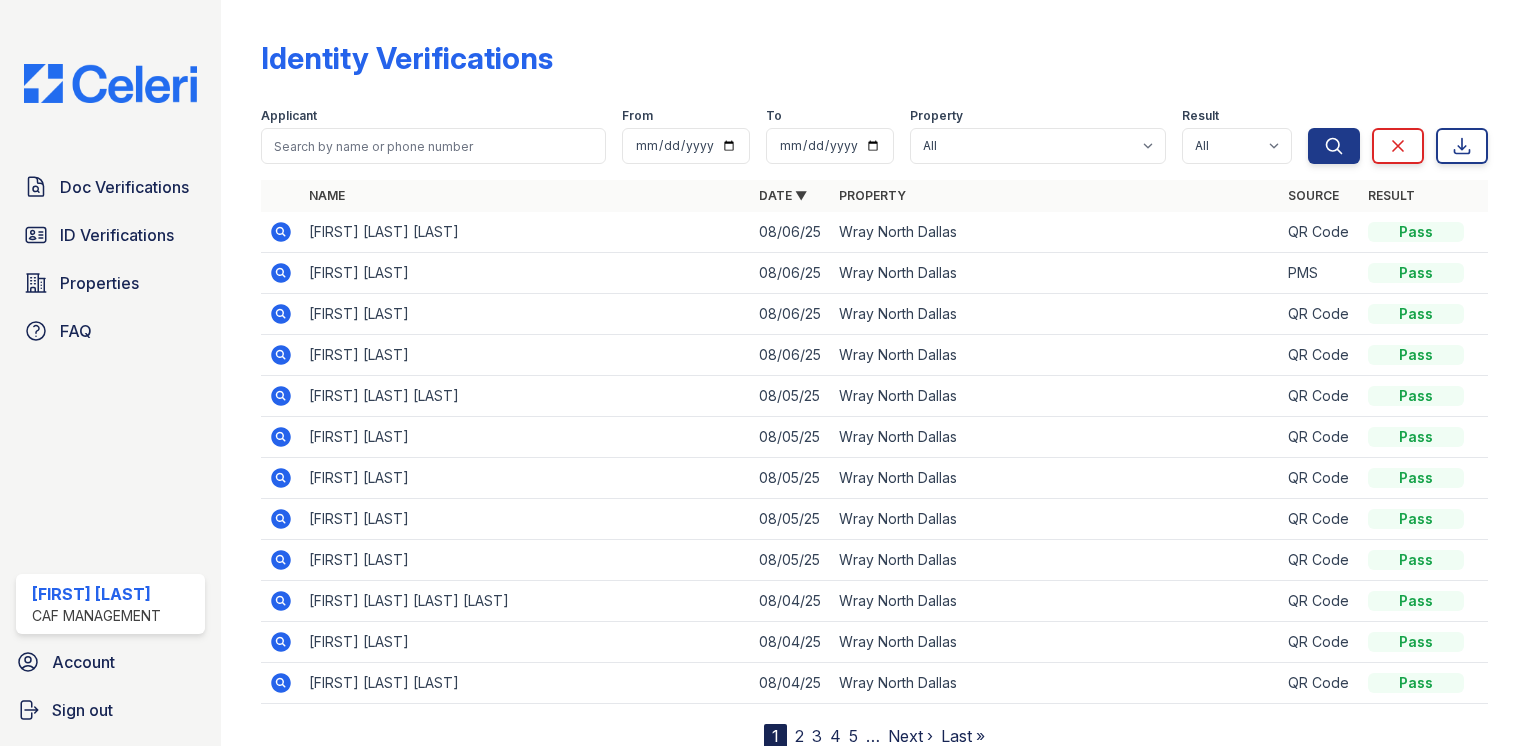 click 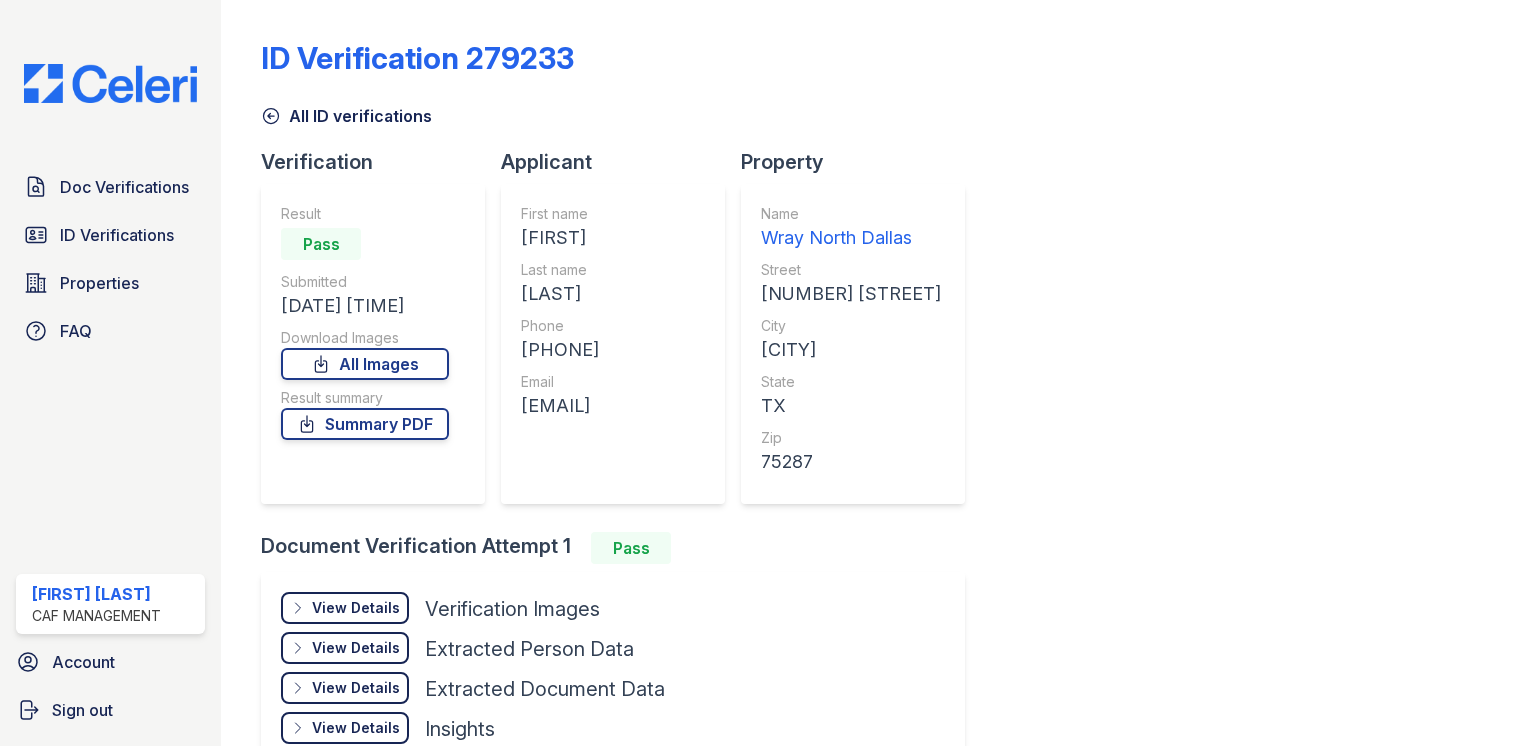 scroll, scrollTop: 0, scrollLeft: 0, axis: both 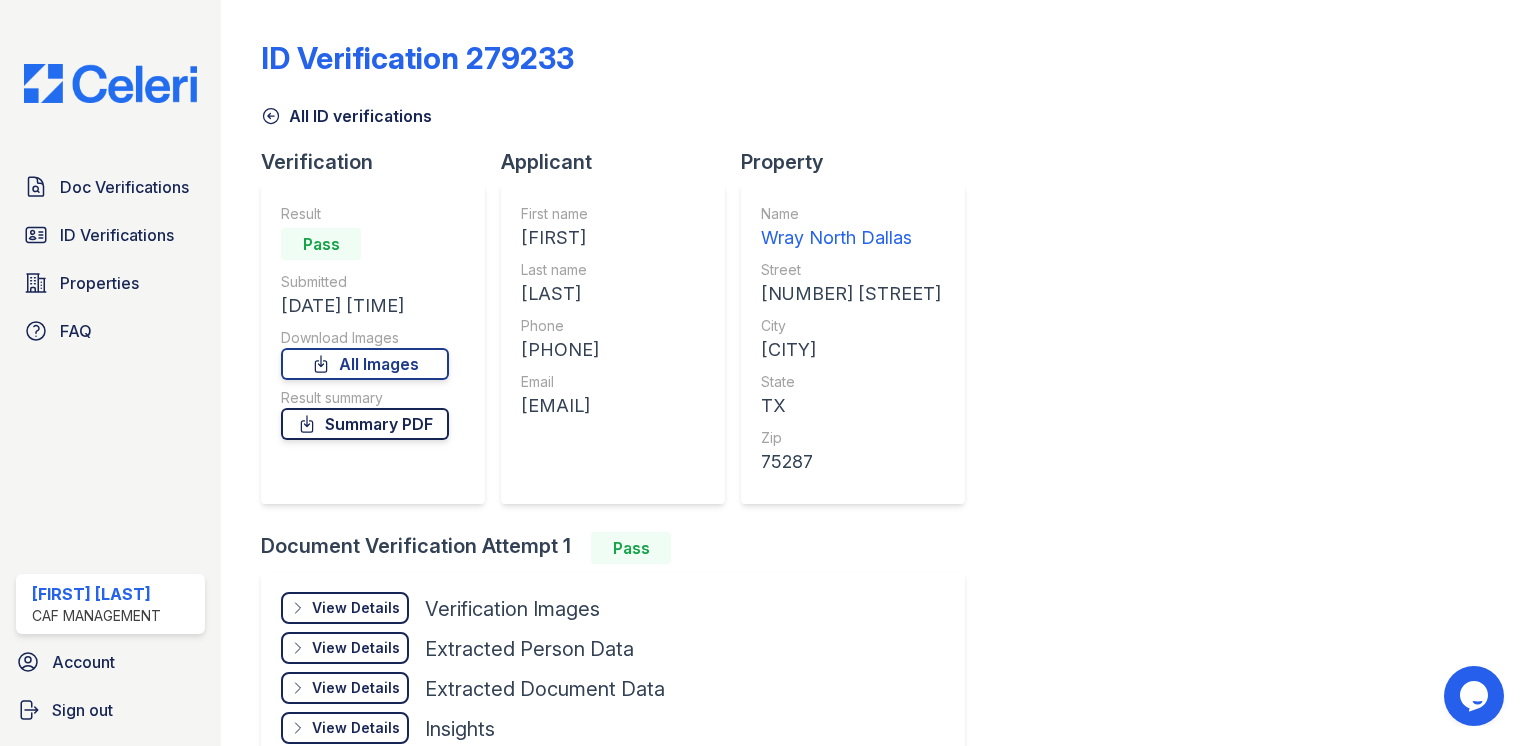 click on "Summary PDF" at bounding box center [365, 424] 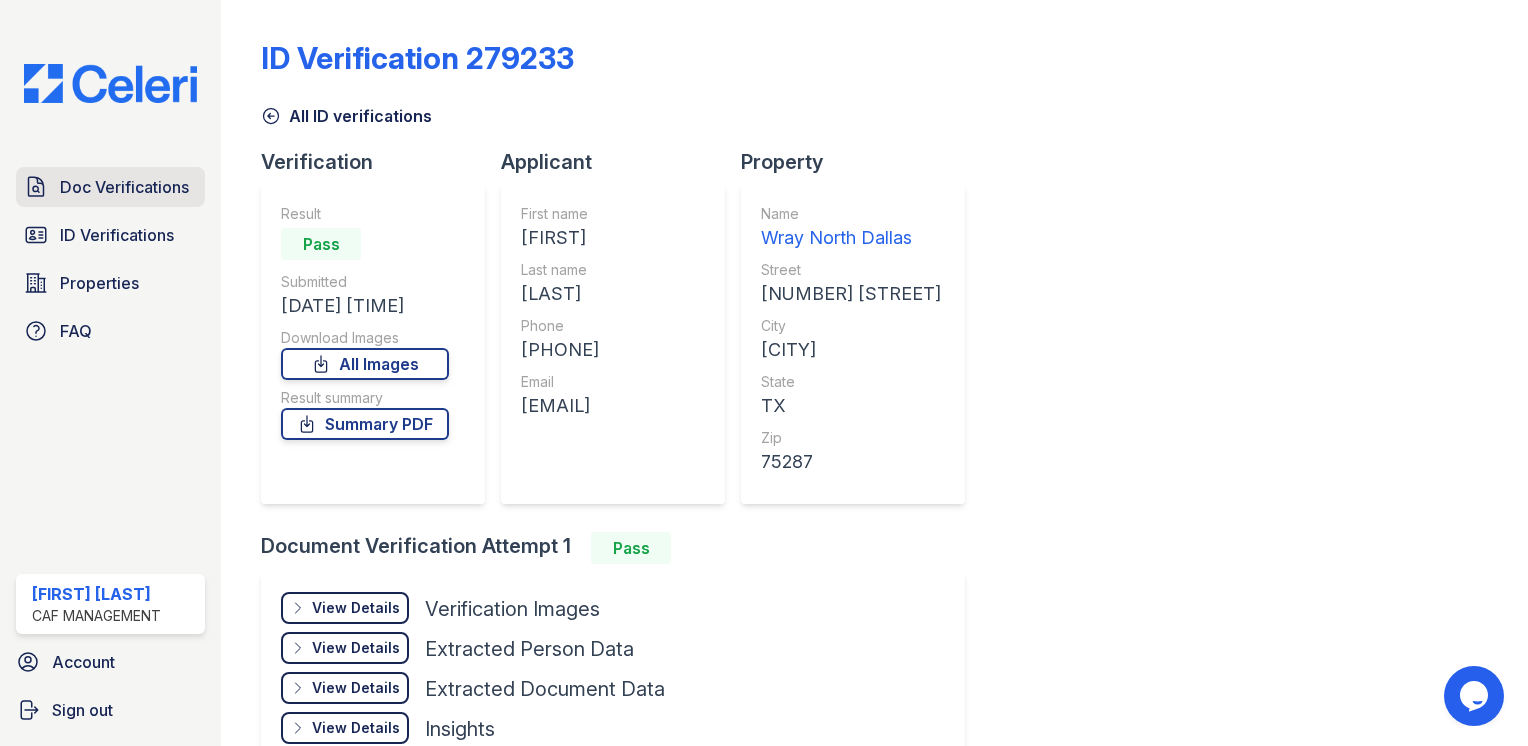 click on "Doc Verifications" at bounding box center [124, 187] 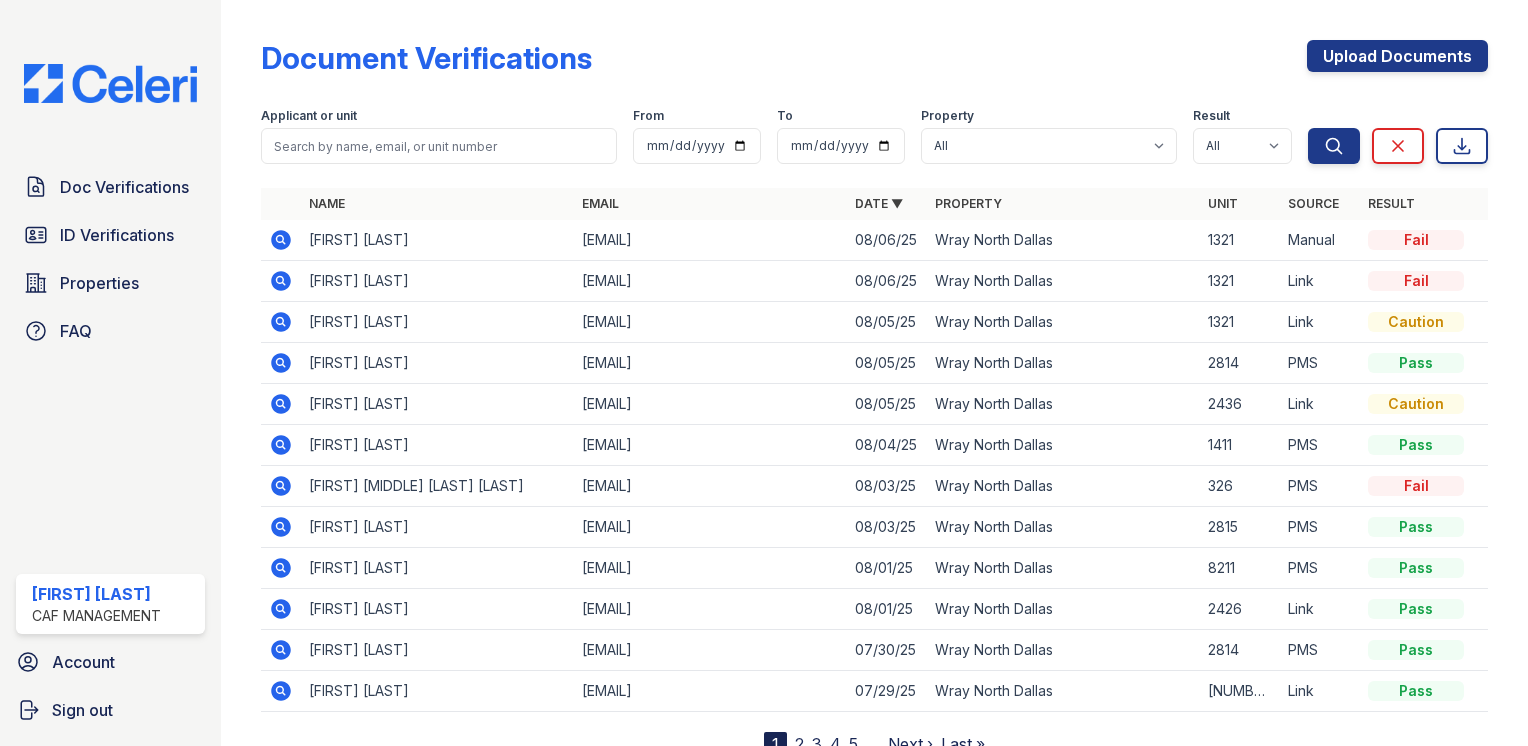 scroll, scrollTop: 75, scrollLeft: 0, axis: vertical 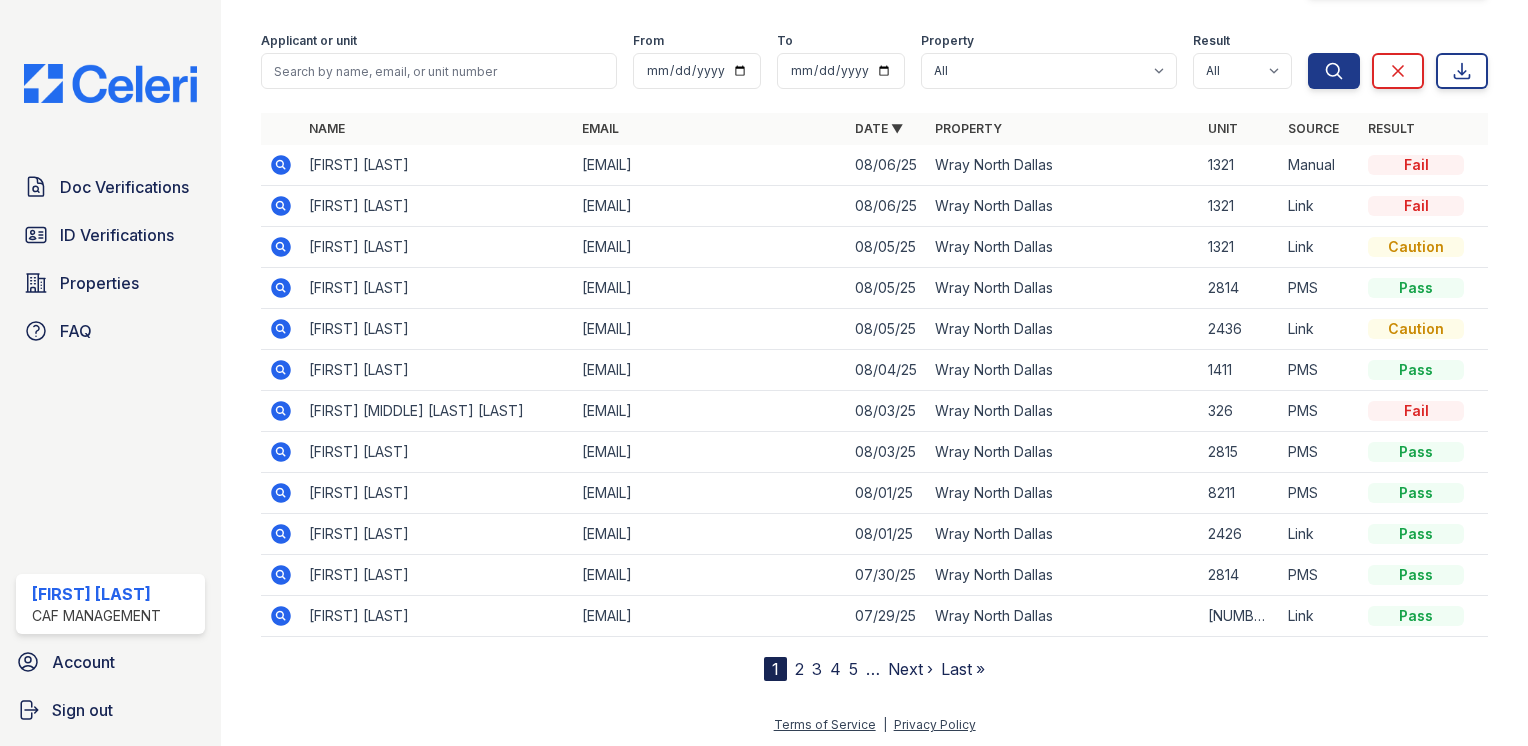 click 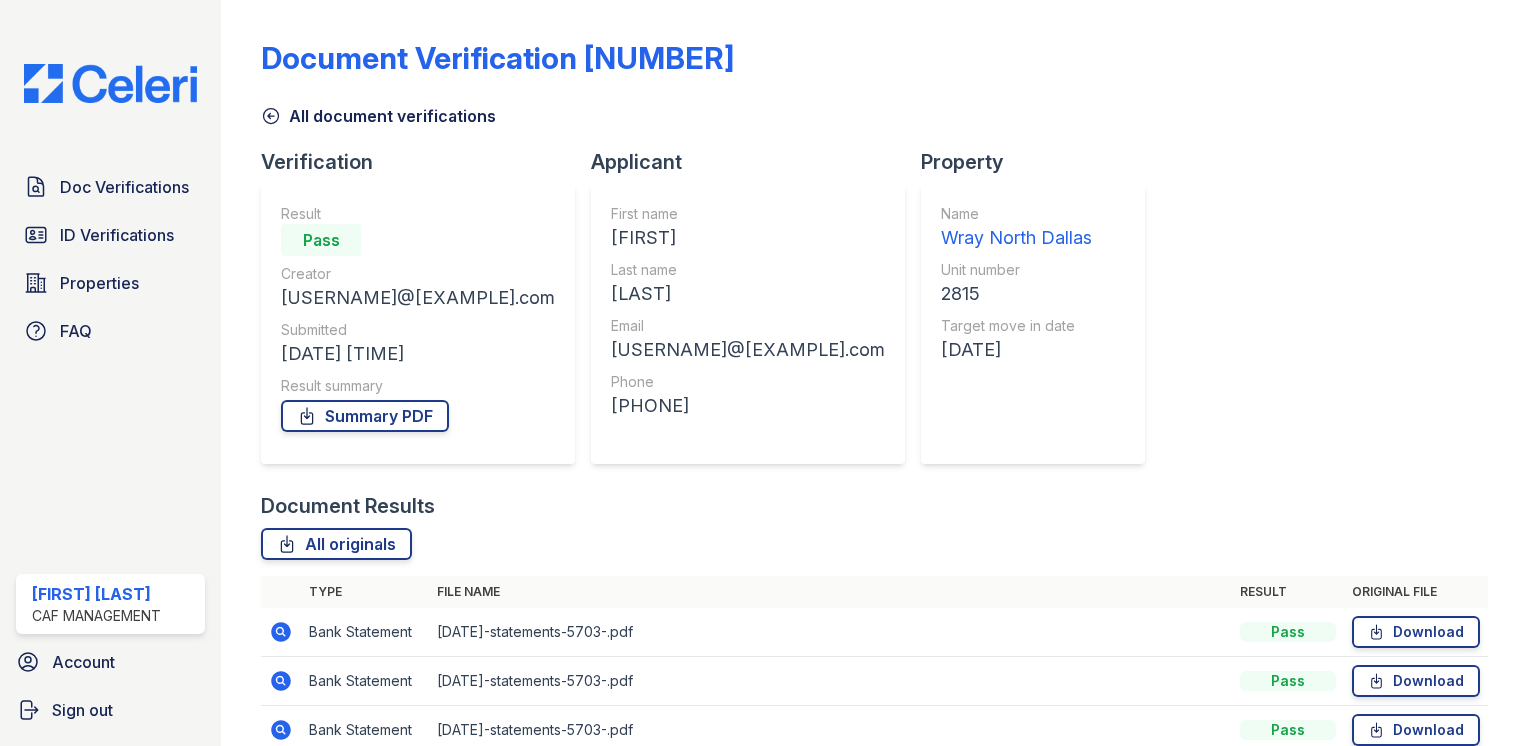 scroll, scrollTop: 0, scrollLeft: 0, axis: both 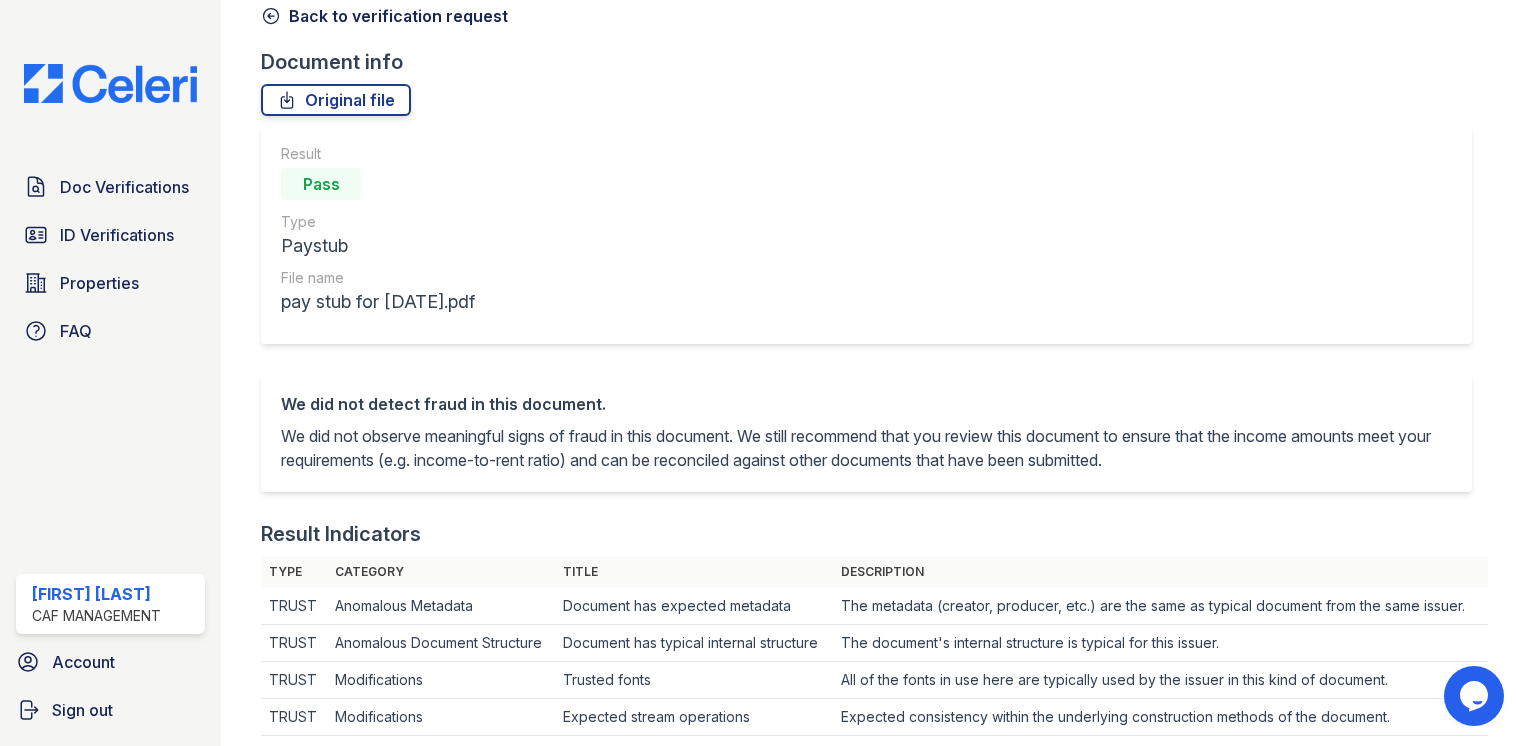 drag, startPoint x: 160, startPoint y: 292, endPoint x: 200, endPoint y: 307, distance: 42.72002 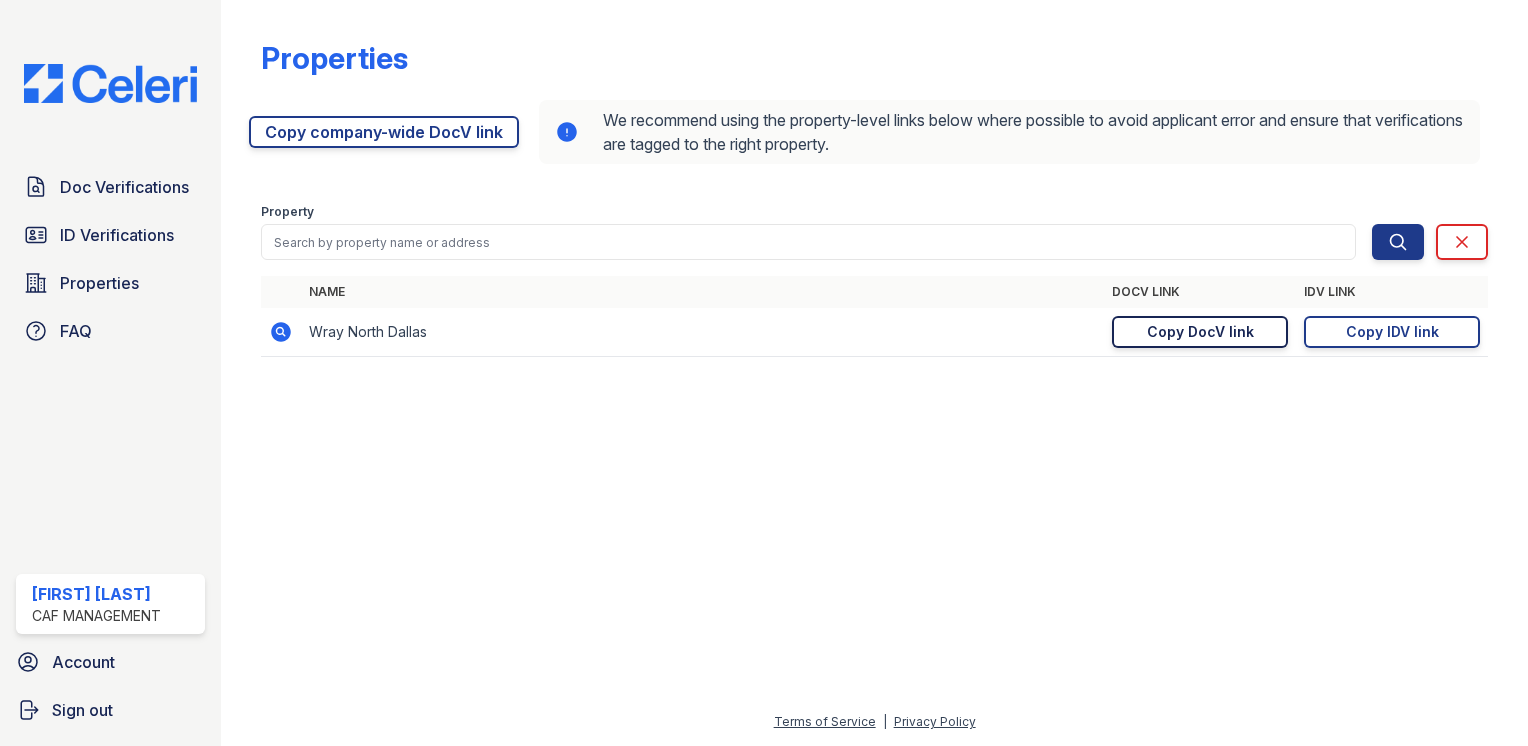 click on "Copy DocV link" at bounding box center (1200, 332) 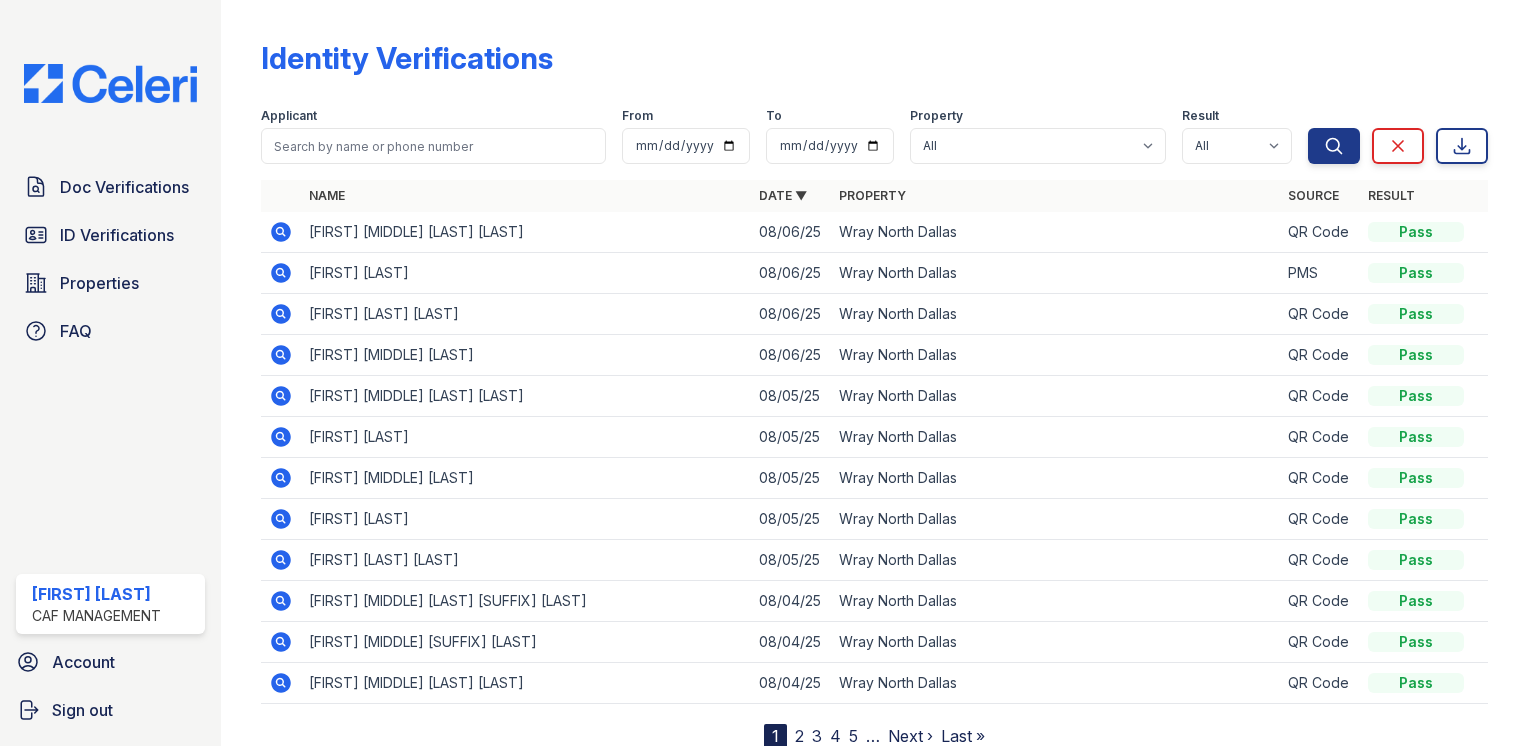 scroll, scrollTop: 0, scrollLeft: 0, axis: both 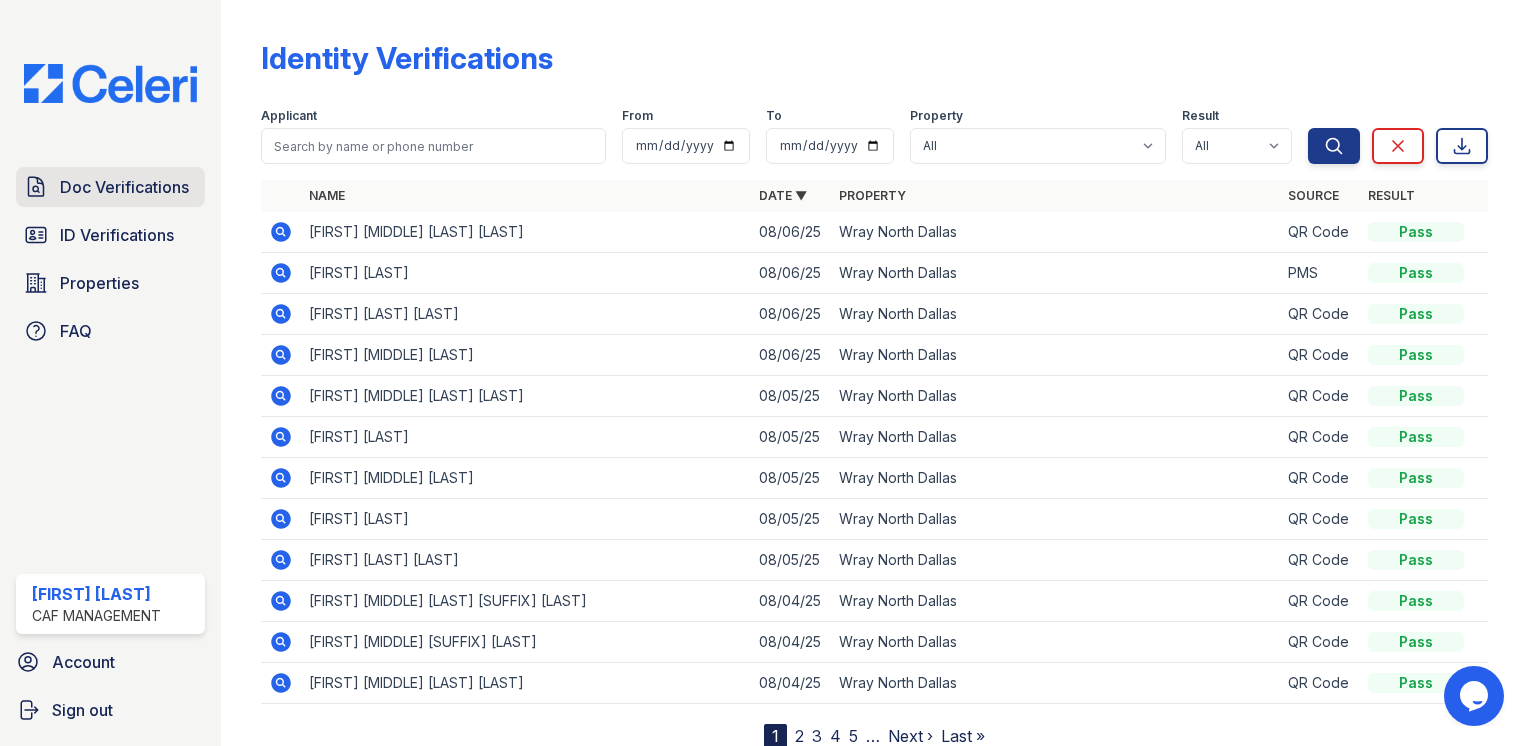 click on "Doc Verifications" at bounding box center (124, 187) 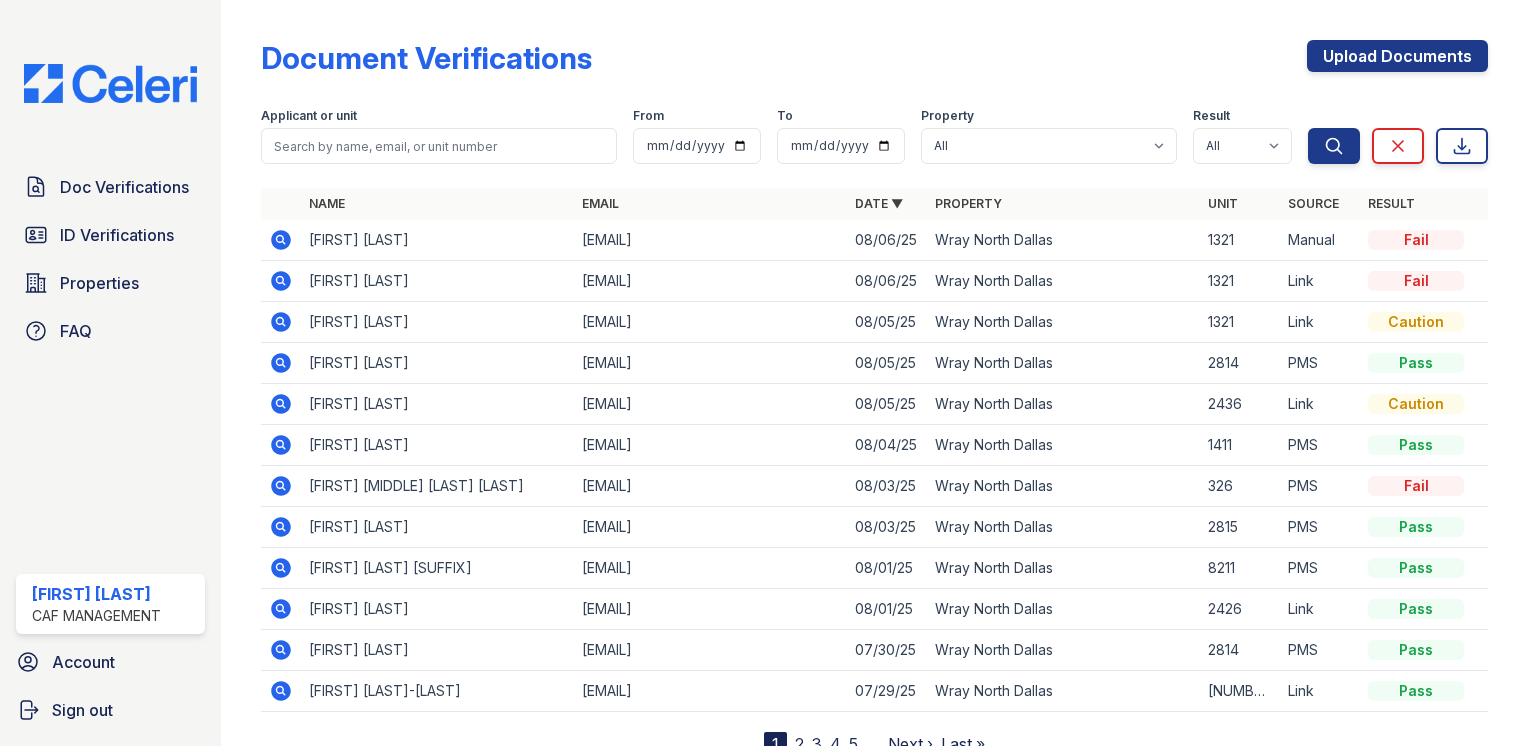 click 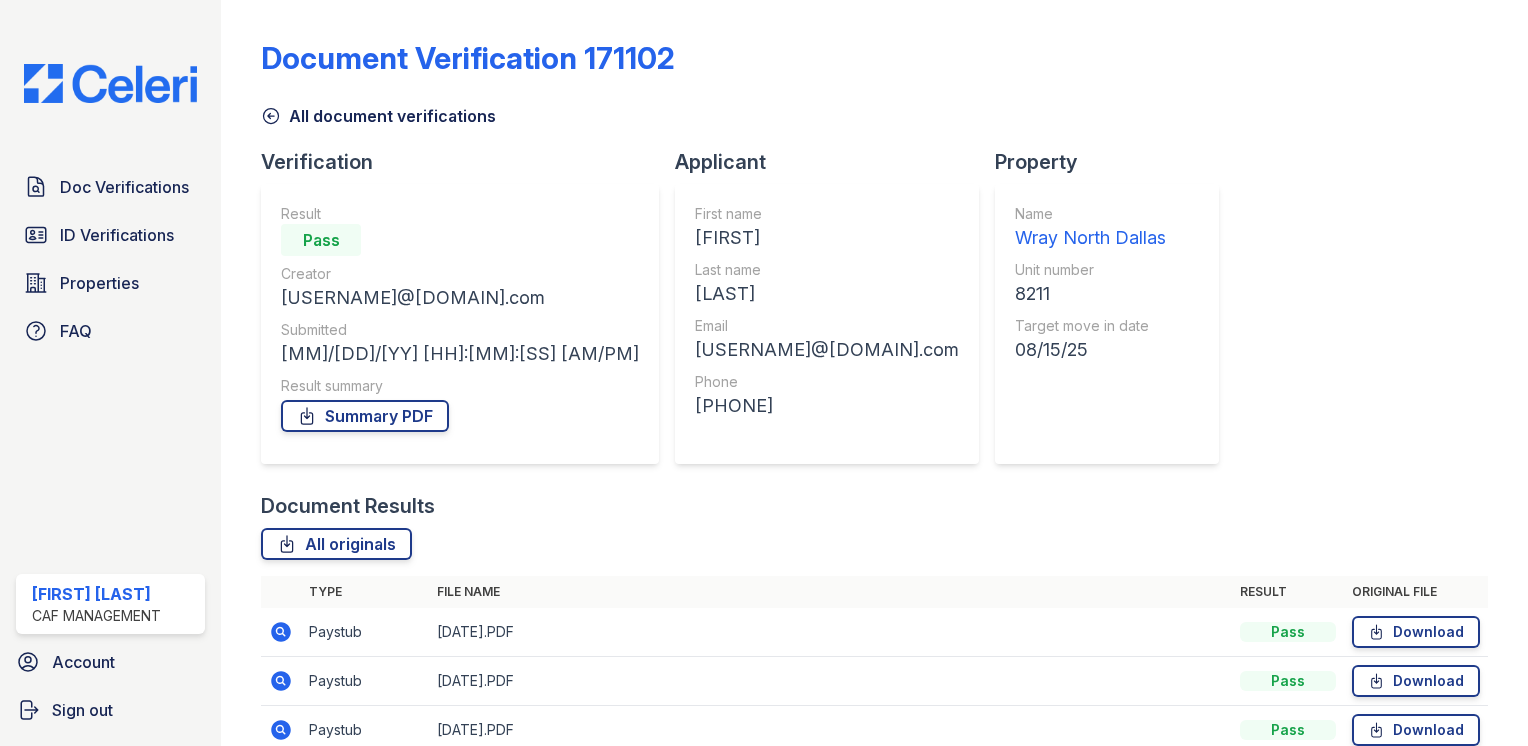 scroll, scrollTop: 0, scrollLeft: 0, axis: both 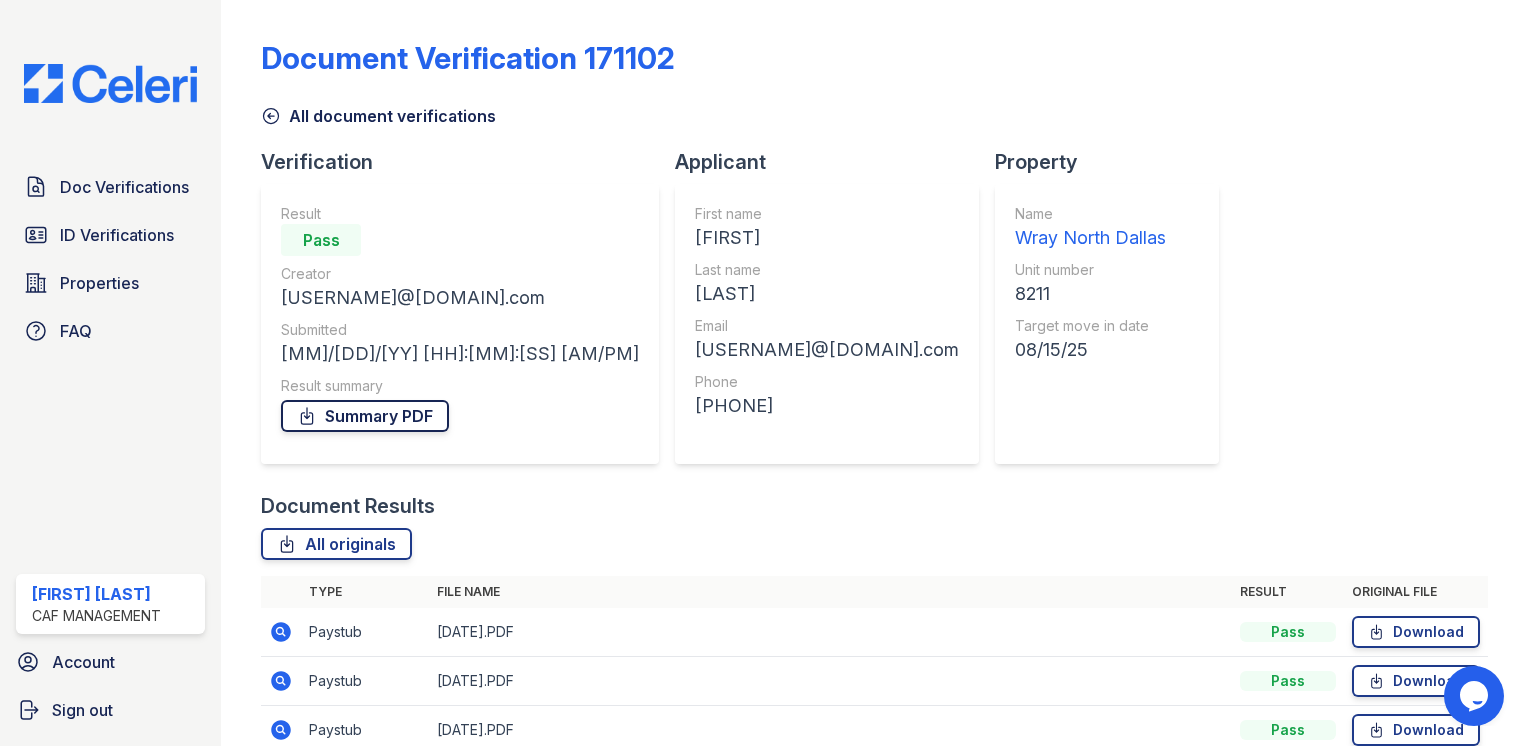 click on "Summary PDF" at bounding box center [365, 416] 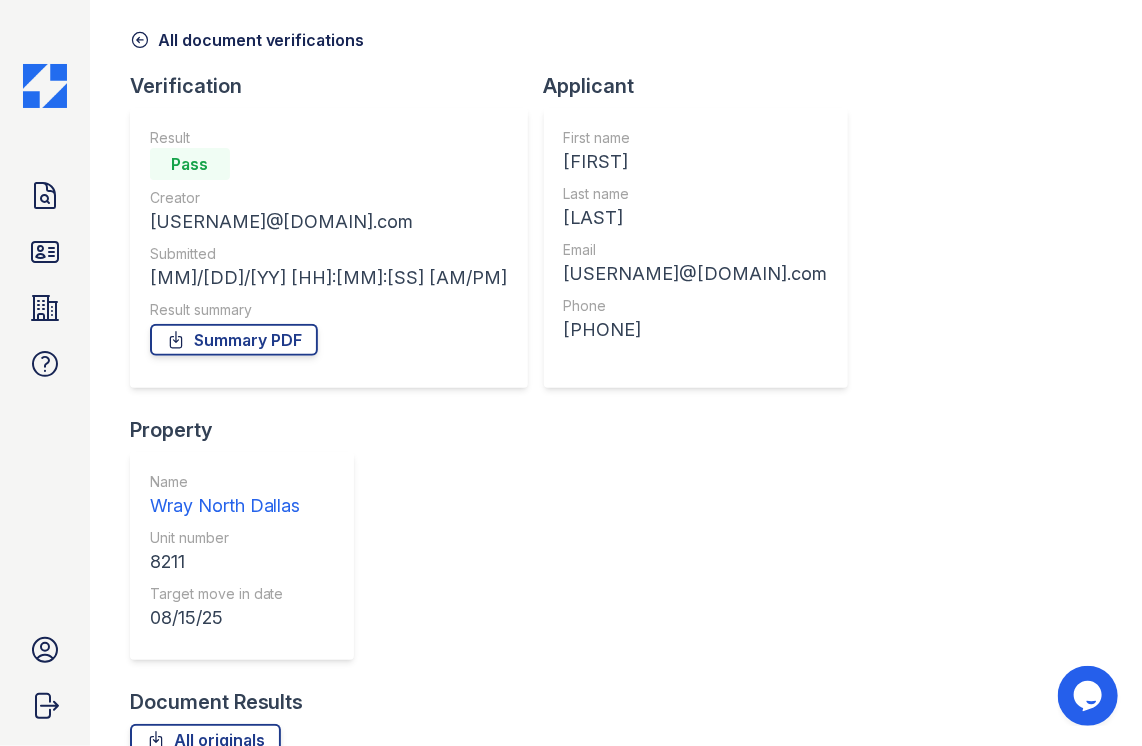 scroll, scrollTop: 144, scrollLeft: 0, axis: vertical 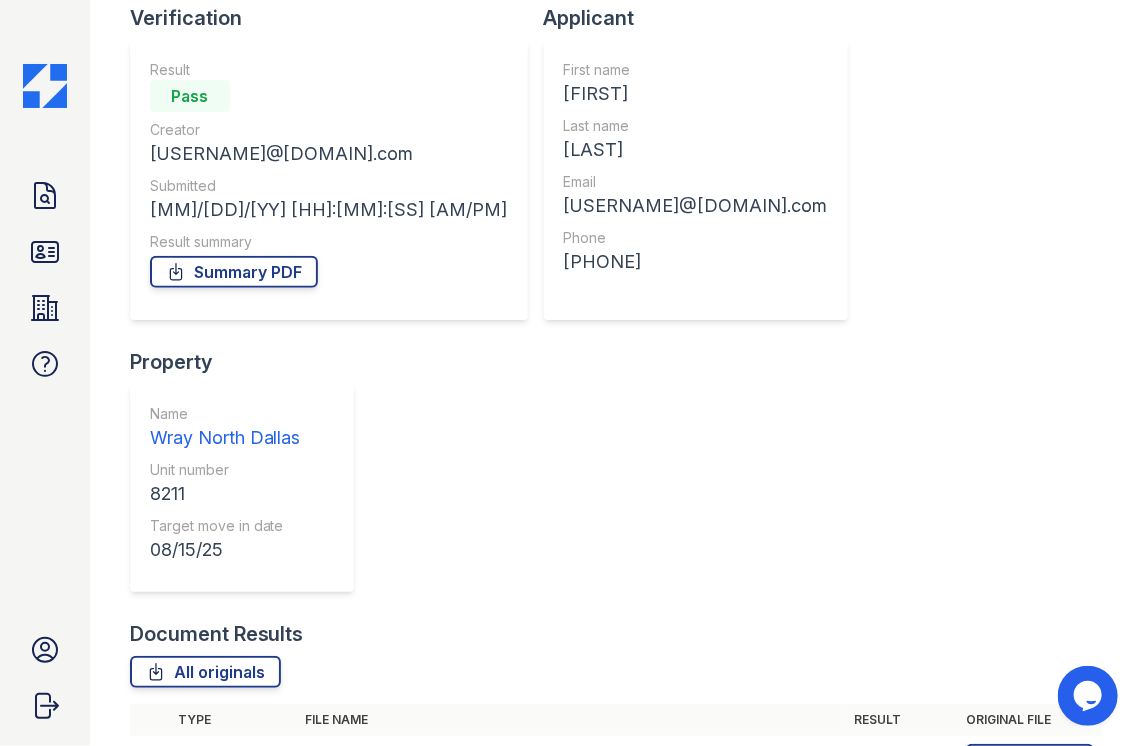 click 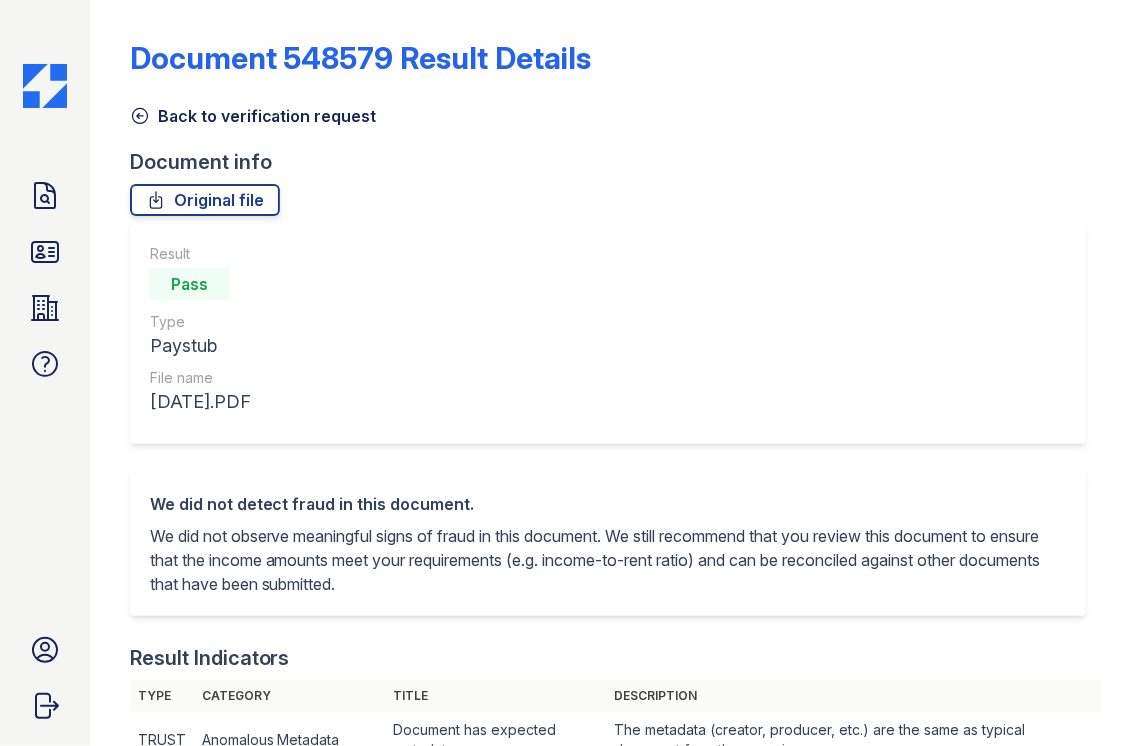 scroll, scrollTop: 0, scrollLeft: 0, axis: both 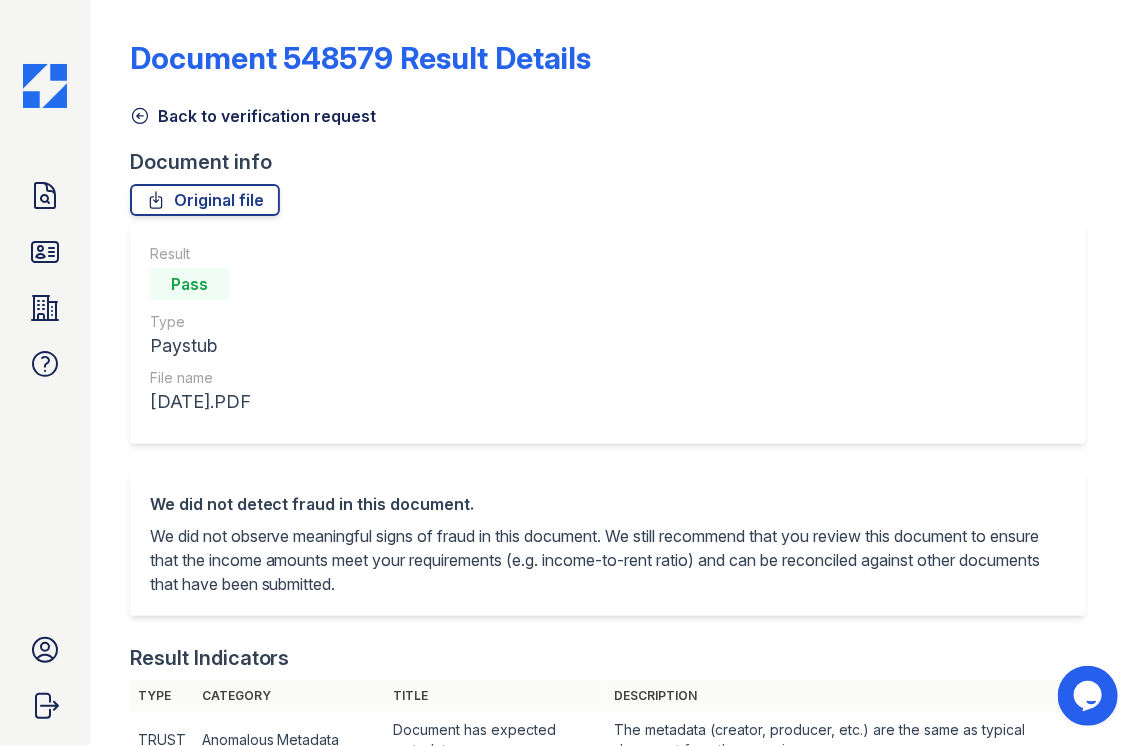 click on "Back to verification request" at bounding box center (253, 116) 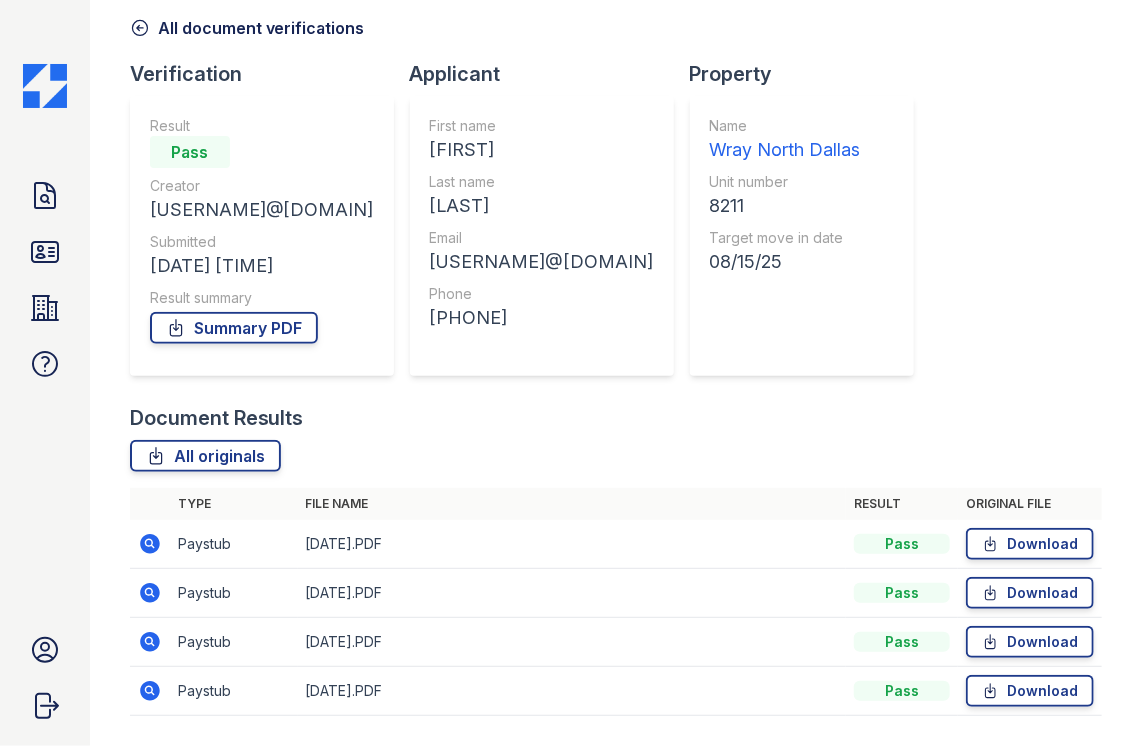 scroll, scrollTop: 144, scrollLeft: 0, axis: vertical 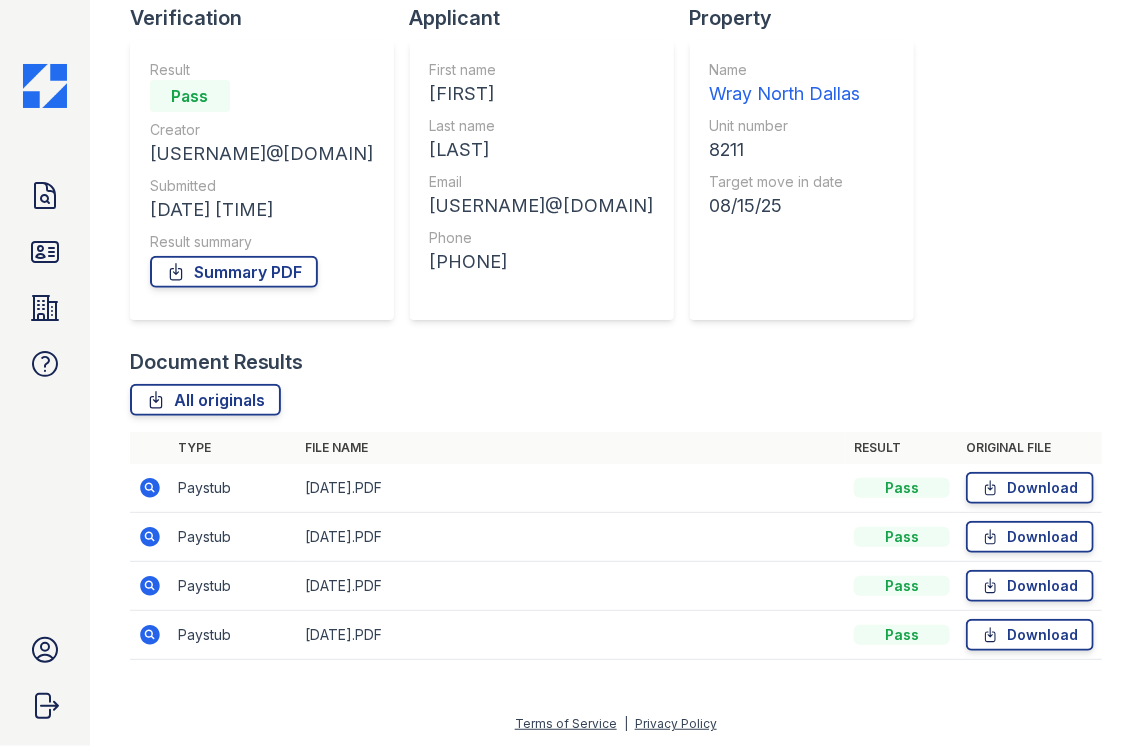 click 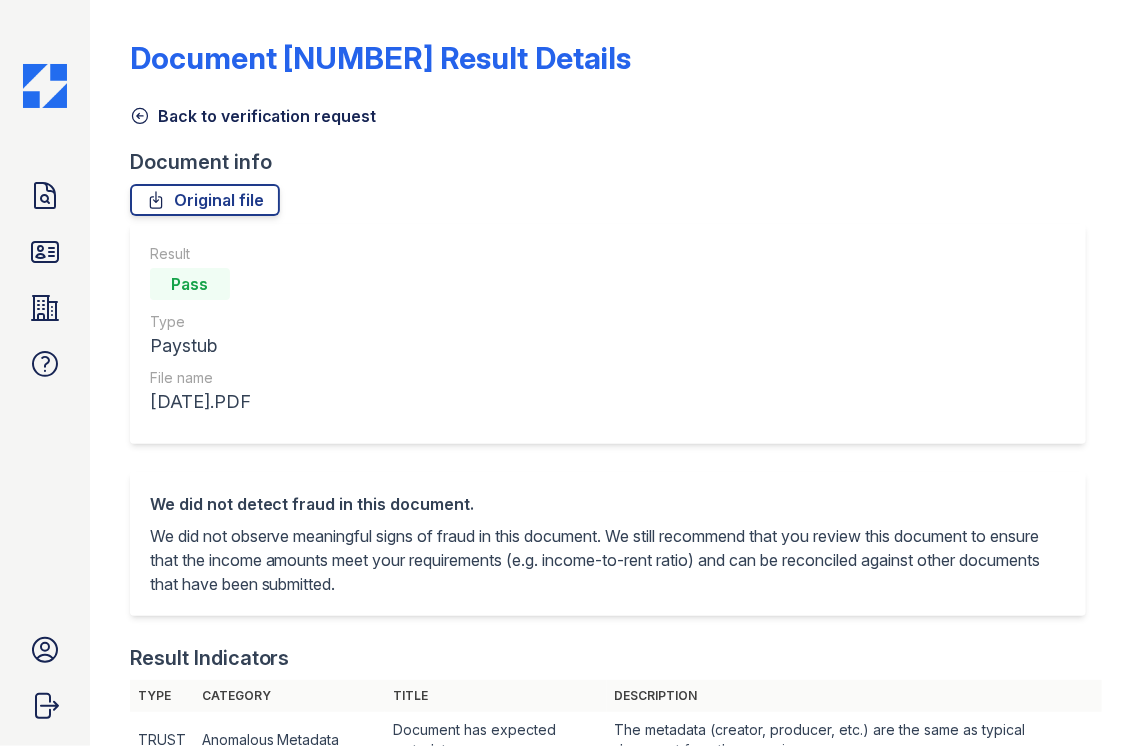 scroll, scrollTop: 0, scrollLeft: 0, axis: both 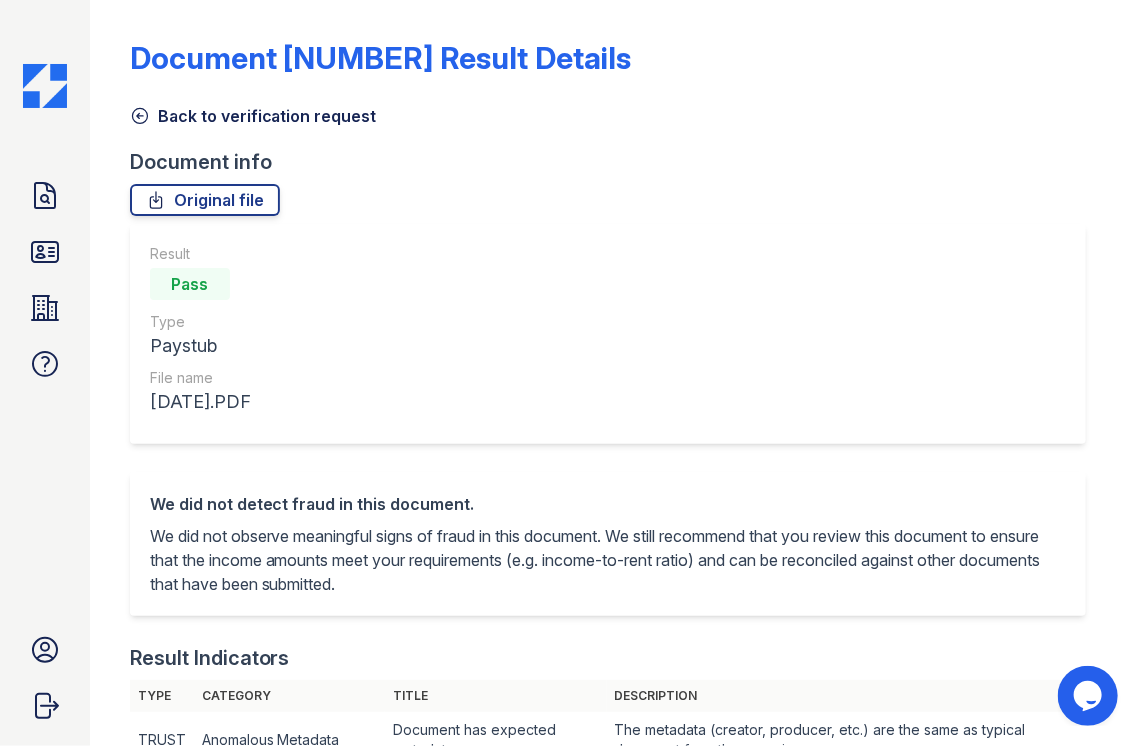 click on "Back to verification request" at bounding box center [253, 116] 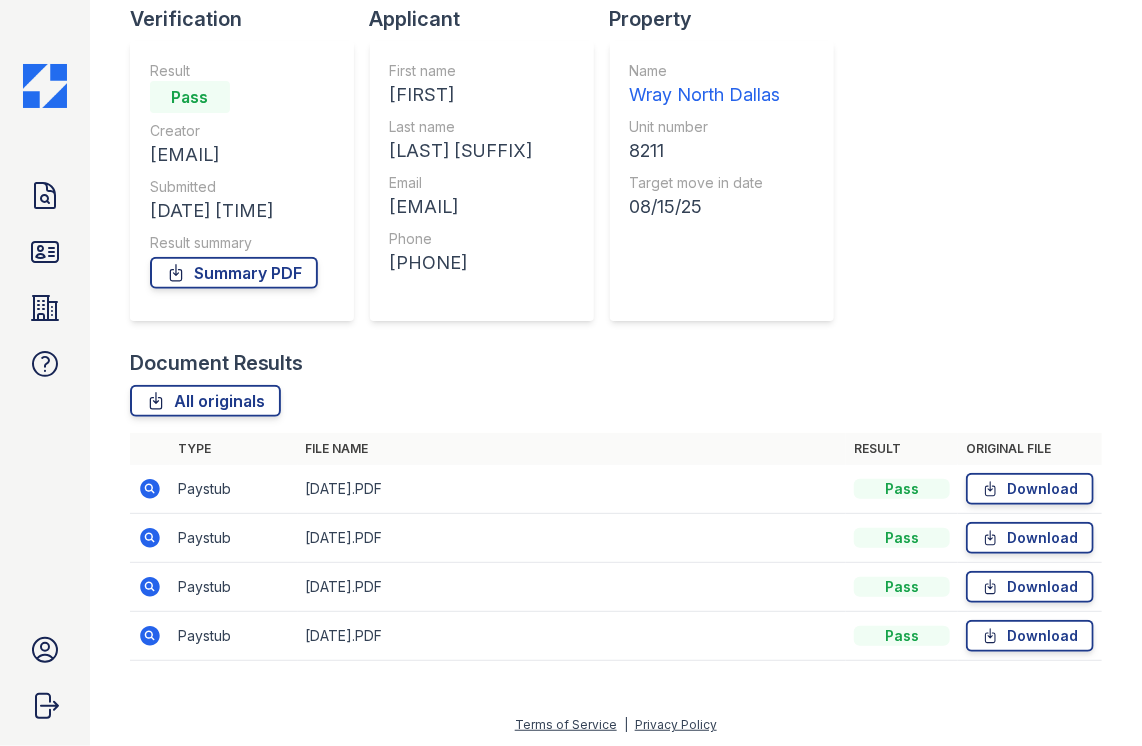 scroll, scrollTop: 144, scrollLeft: 0, axis: vertical 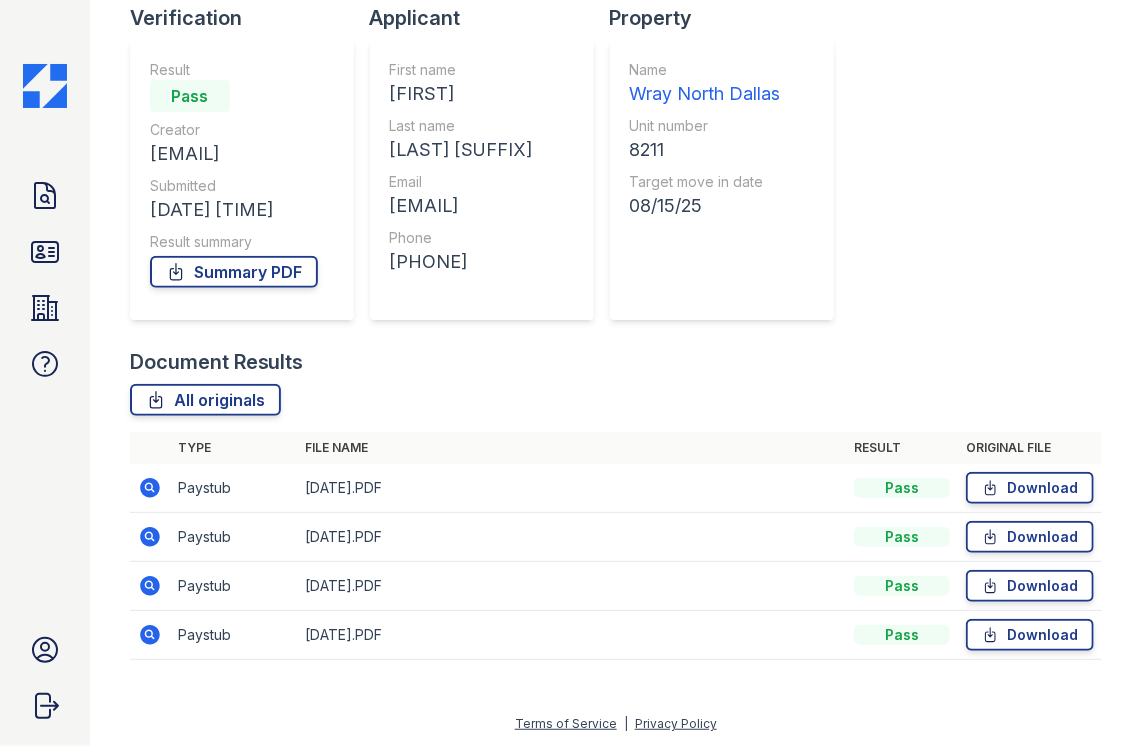 click 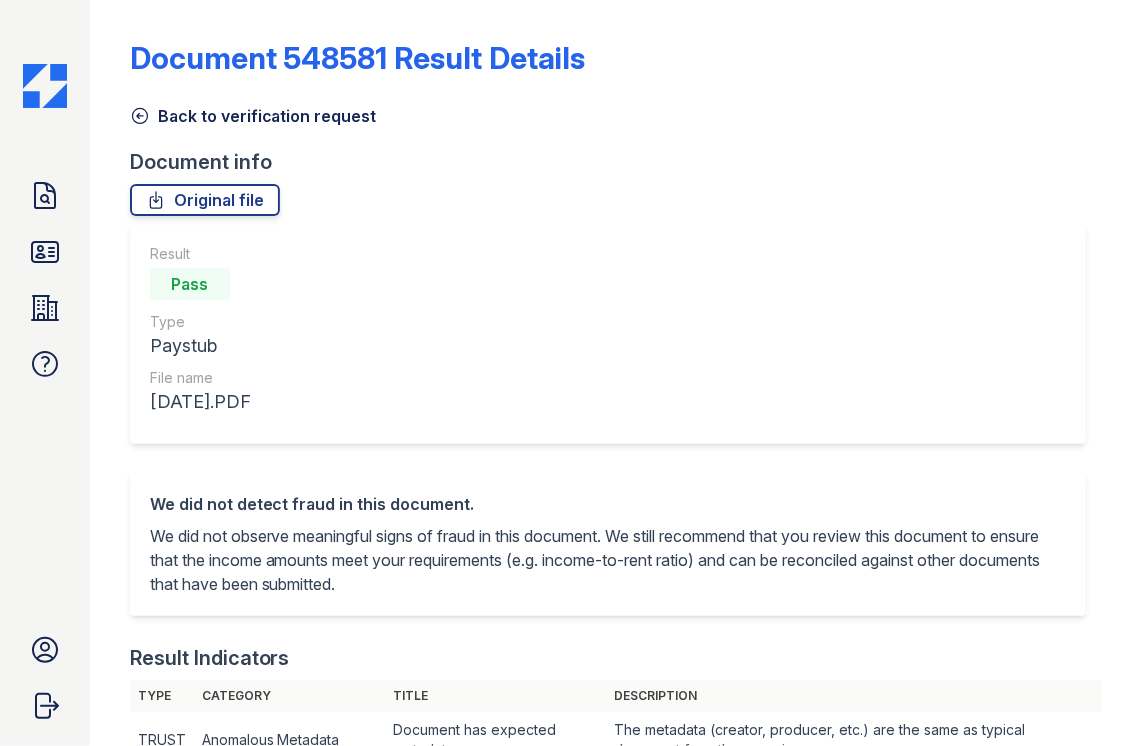 scroll, scrollTop: 0, scrollLeft: 0, axis: both 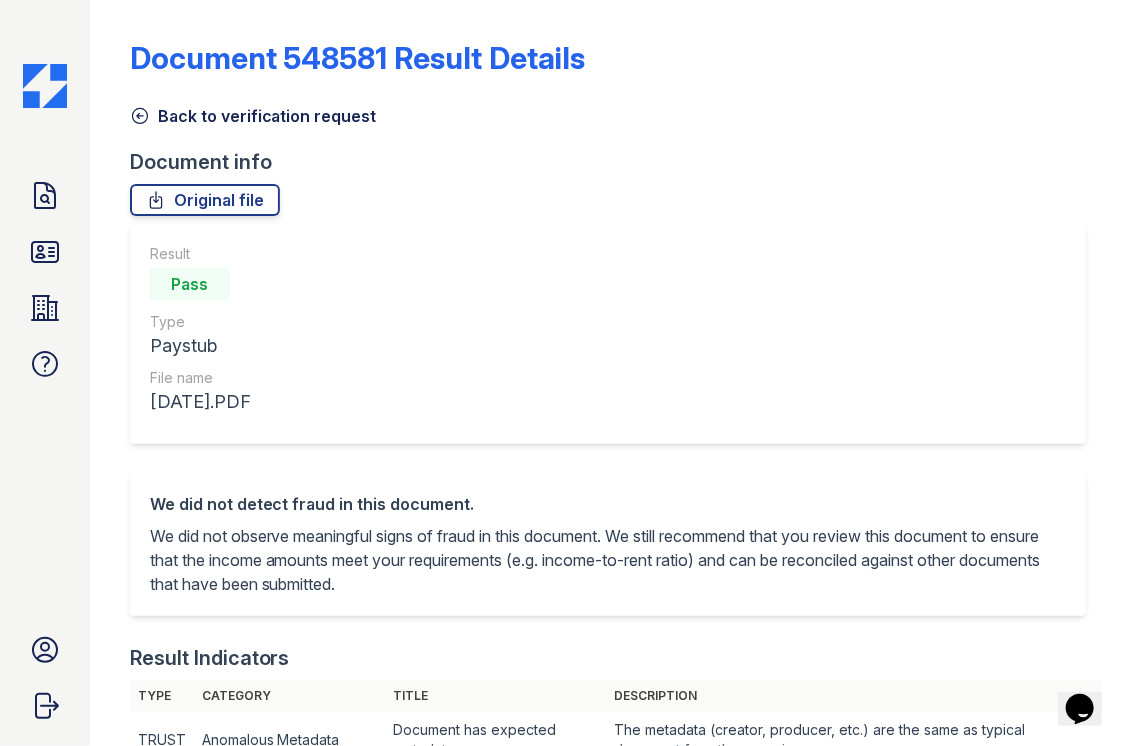 click on "Back to verification request" at bounding box center (253, 116) 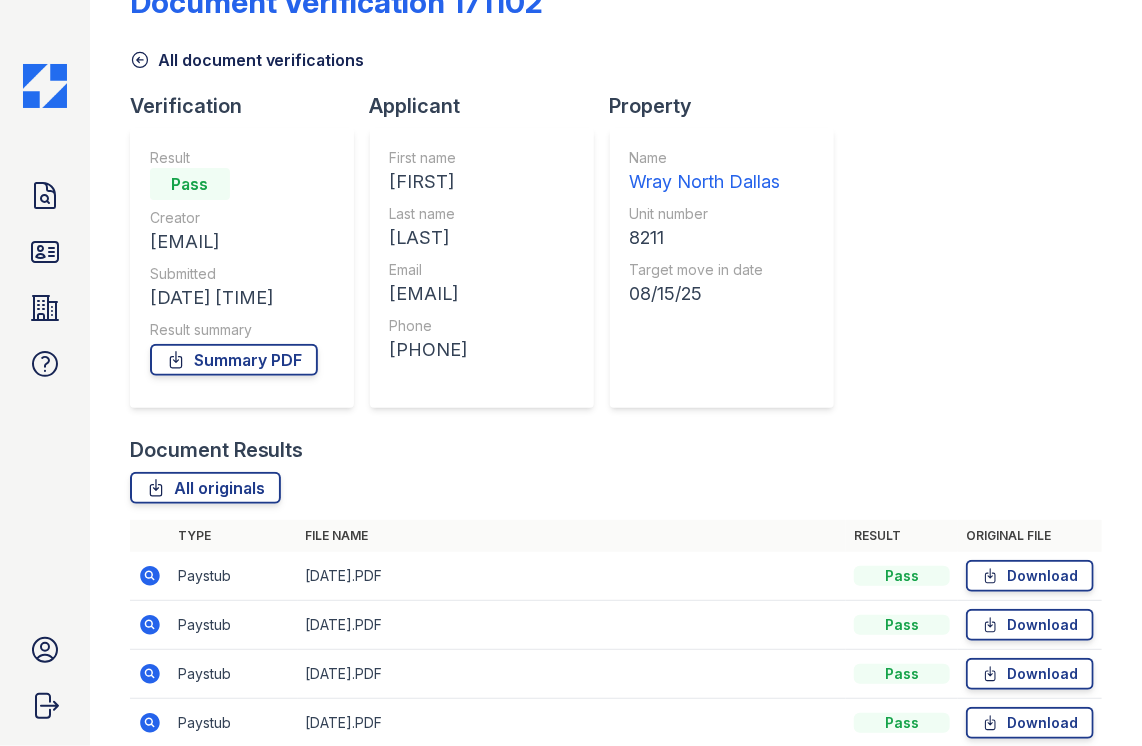scroll, scrollTop: 144, scrollLeft: 0, axis: vertical 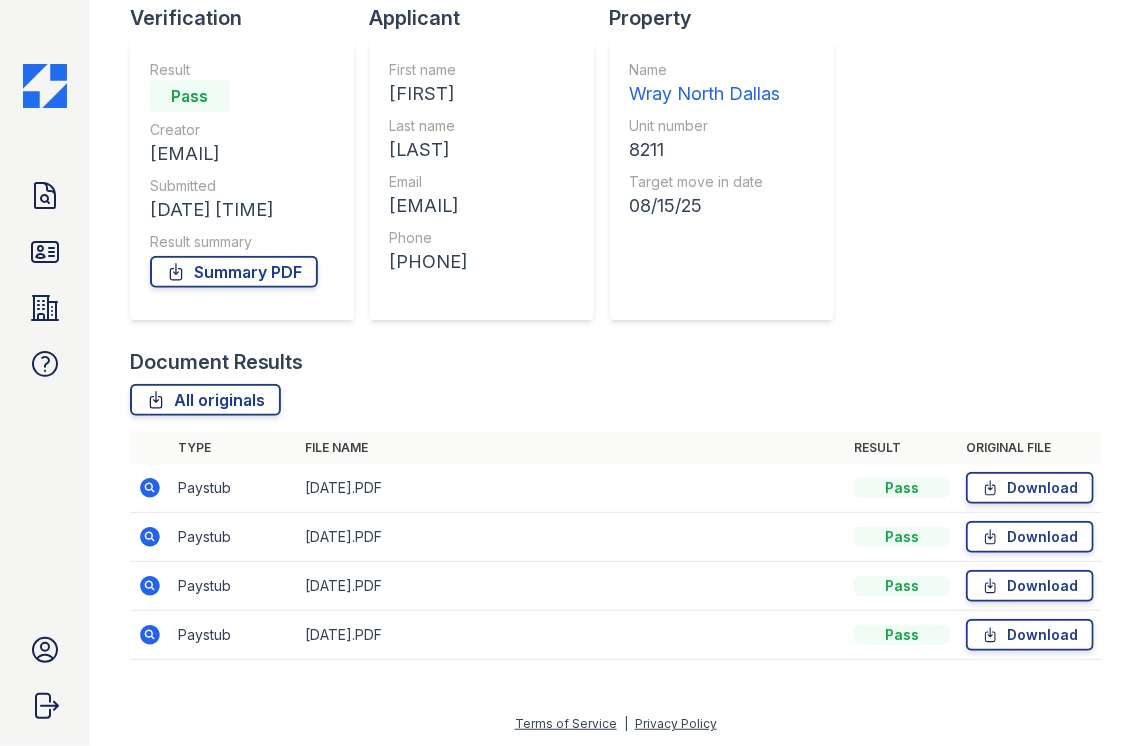 click 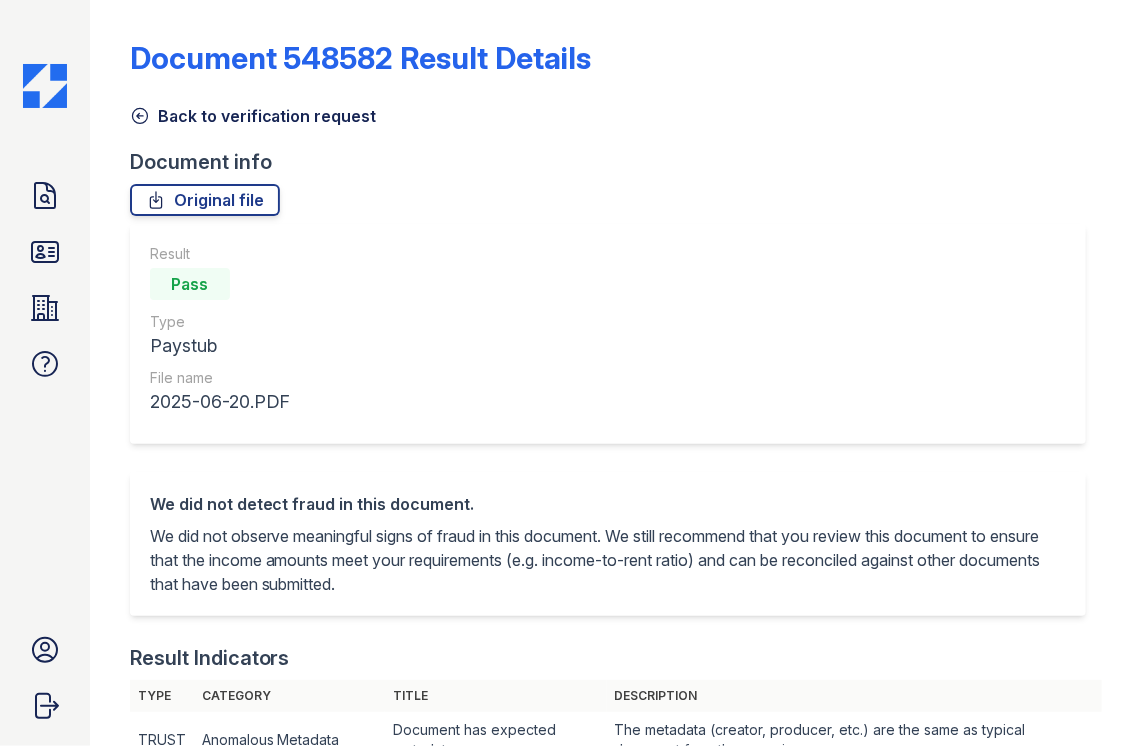 scroll, scrollTop: 0, scrollLeft: 0, axis: both 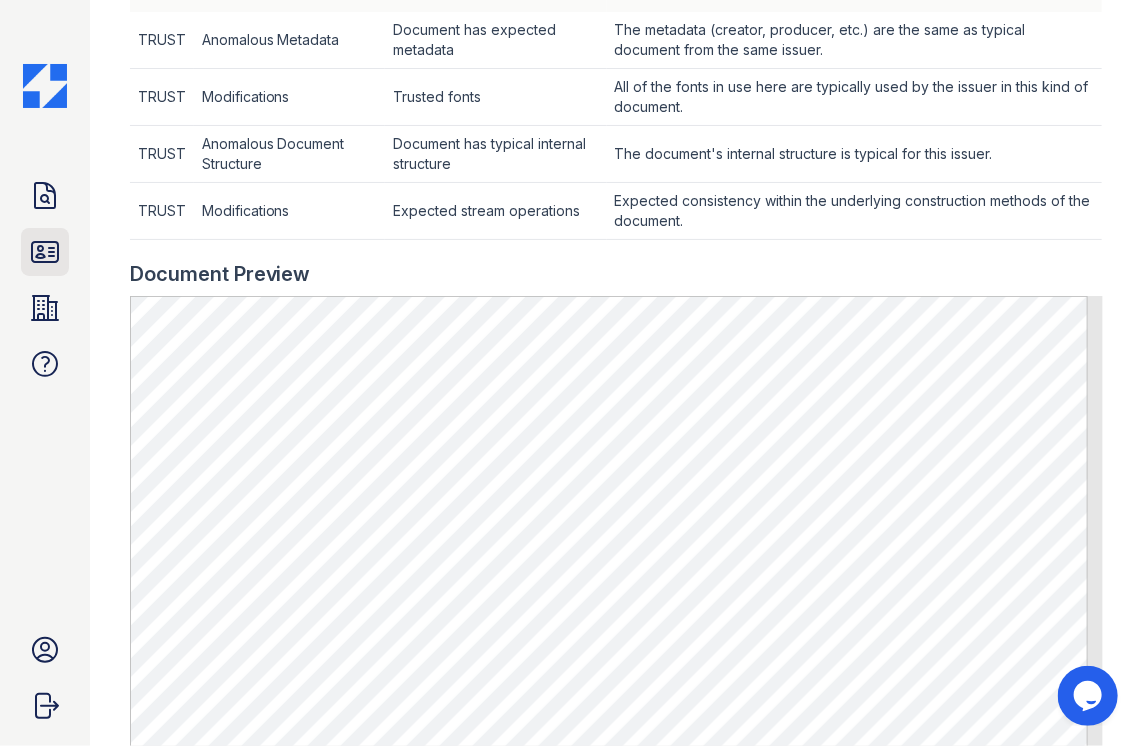 click 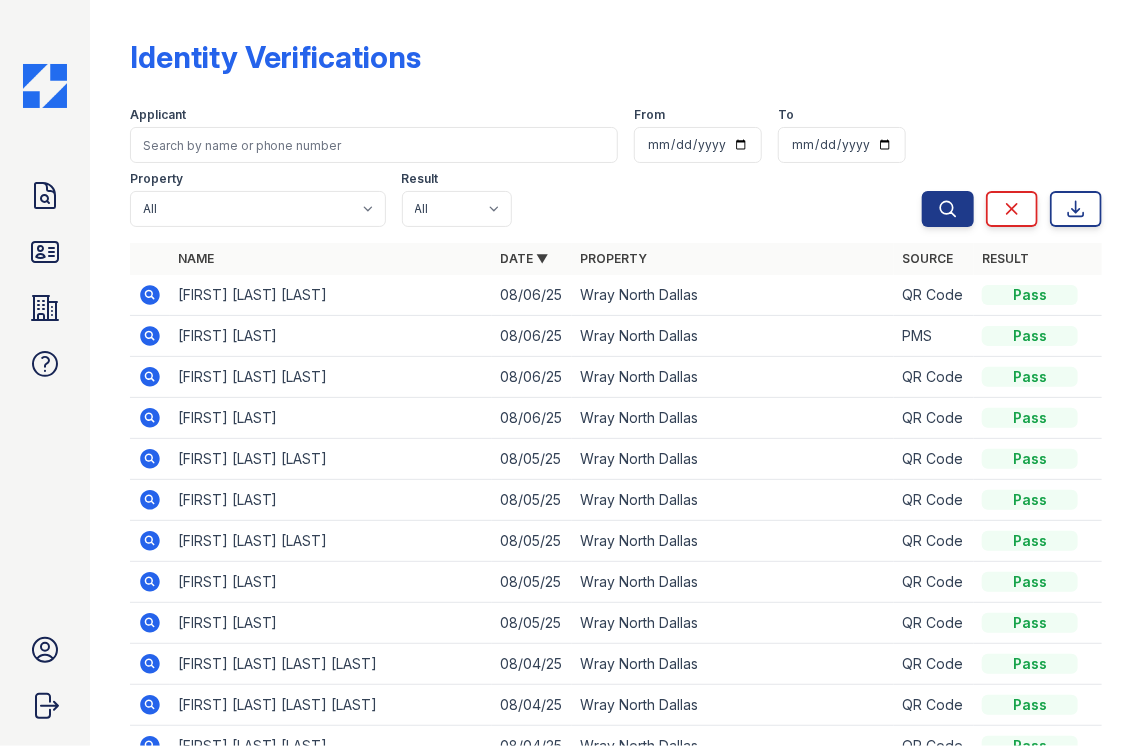 scroll, scrollTop: 0, scrollLeft: 0, axis: both 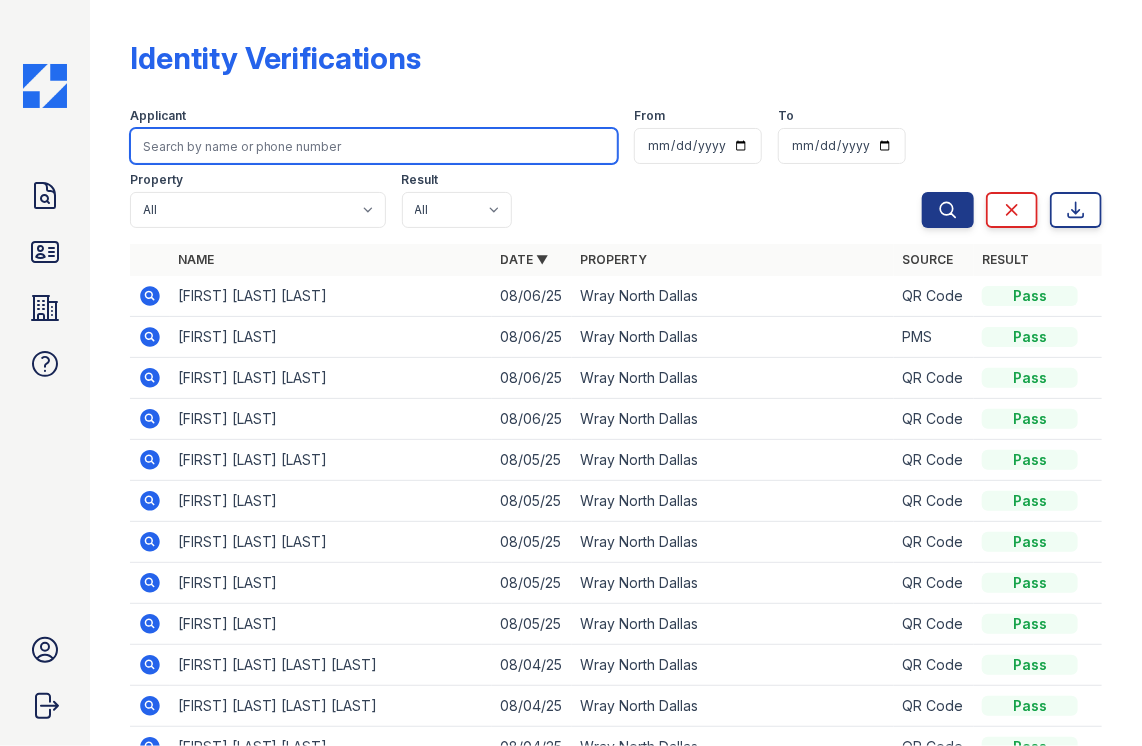 click at bounding box center [374, 146] 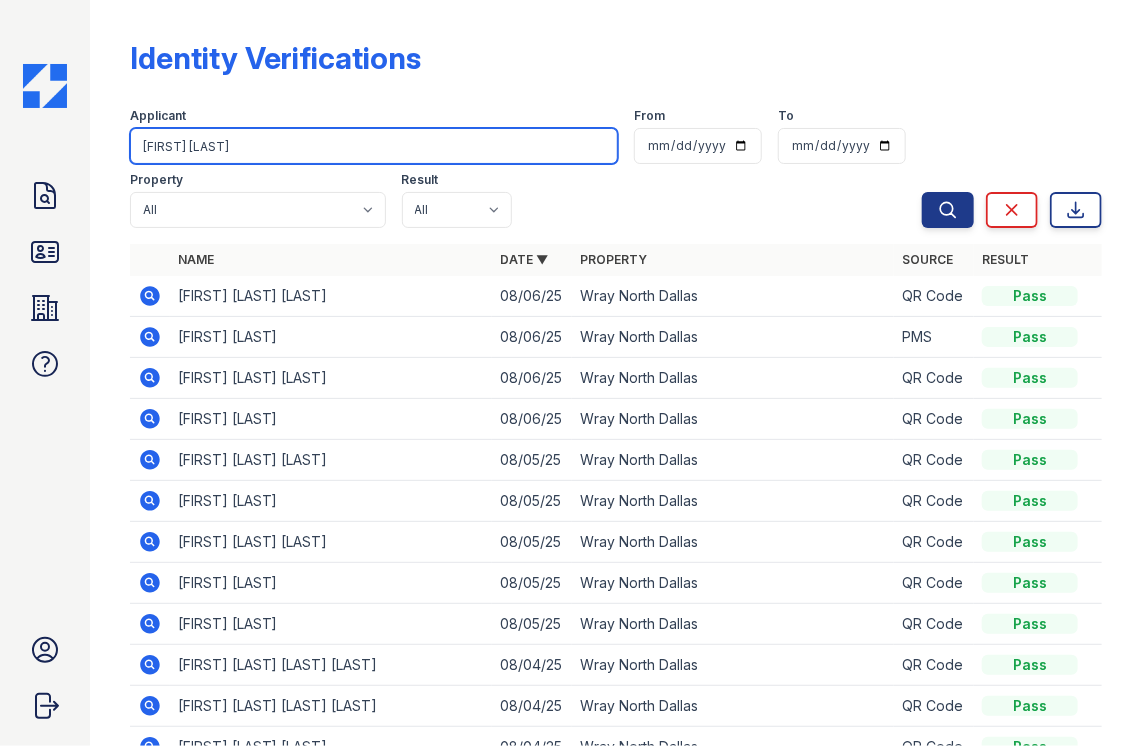 type on "[FIRST] [LAST]" 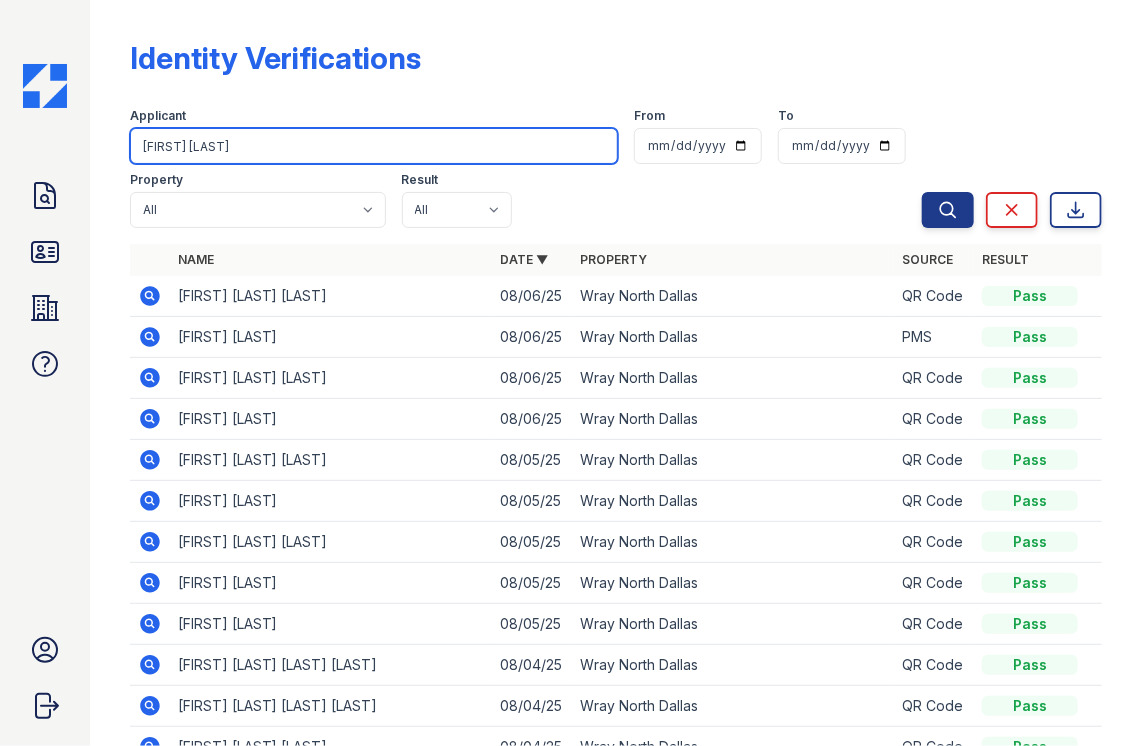 click on "Search" at bounding box center [948, 210] 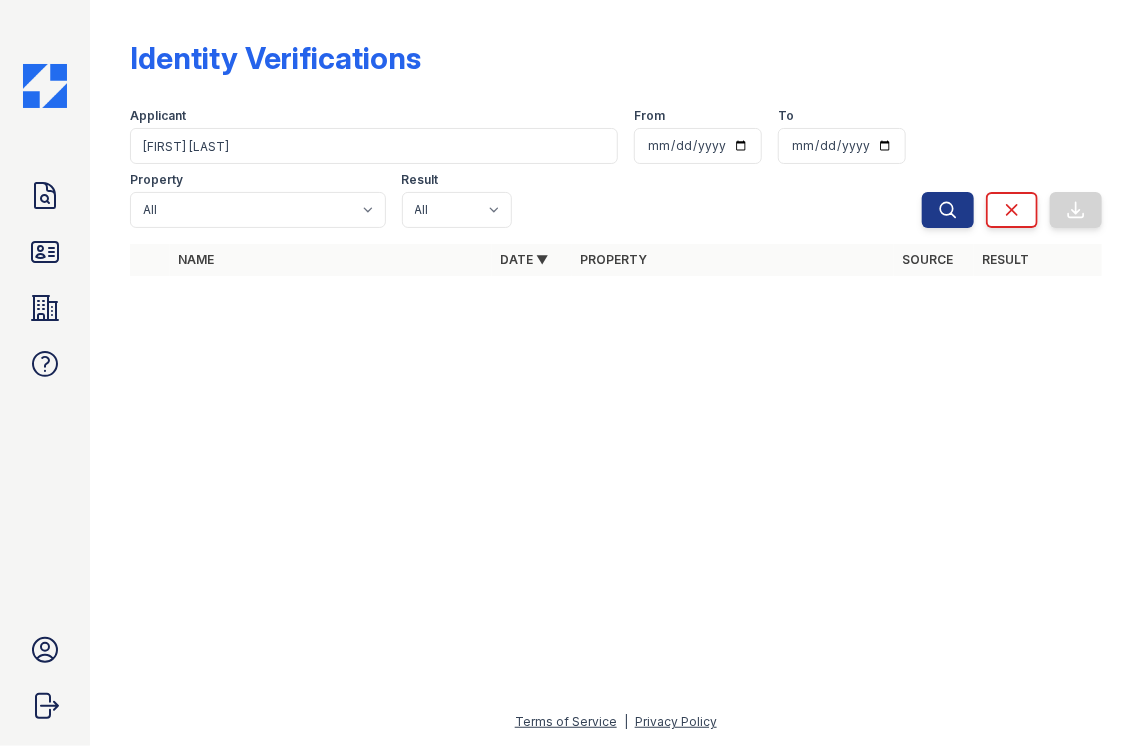 click on "Applicant
[FIRST] [LAST]
From
To
Property
All
[CITY] [CITY]
Result
All
Pass
Fail
Caution
Resubmit" at bounding box center [526, 164] 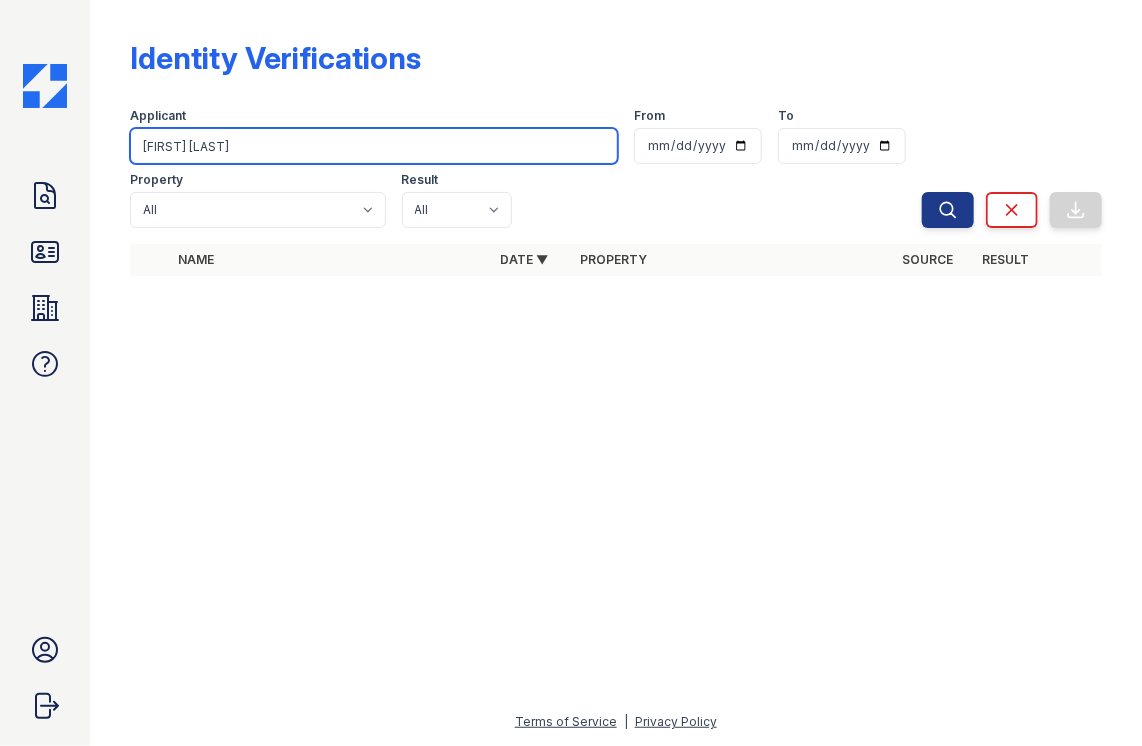 click on "[FIRST] [LAST]" at bounding box center (374, 146) 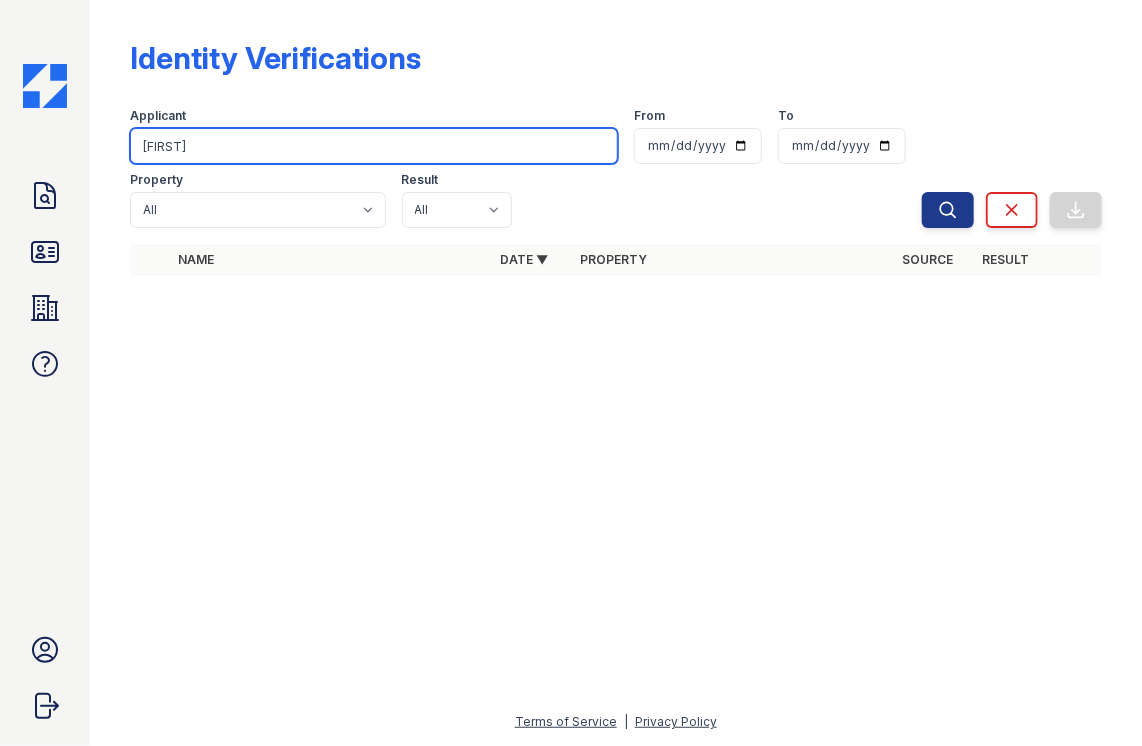 type on "[FIRST]" 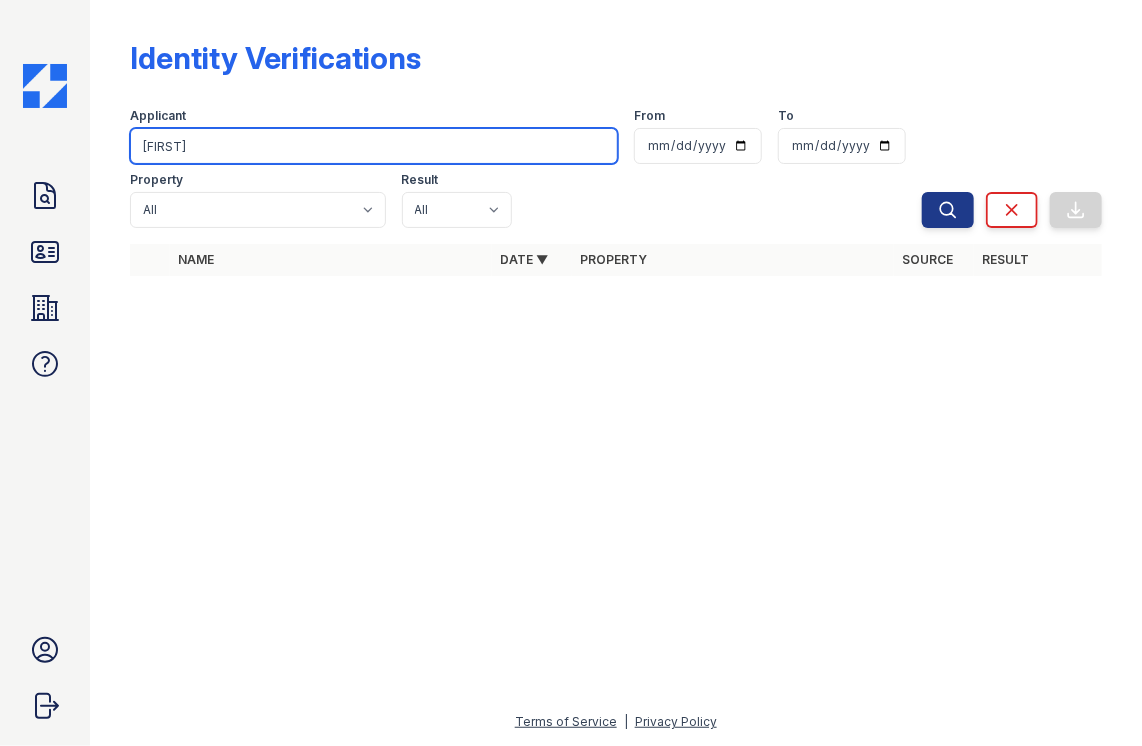 click on "Search" at bounding box center [948, 210] 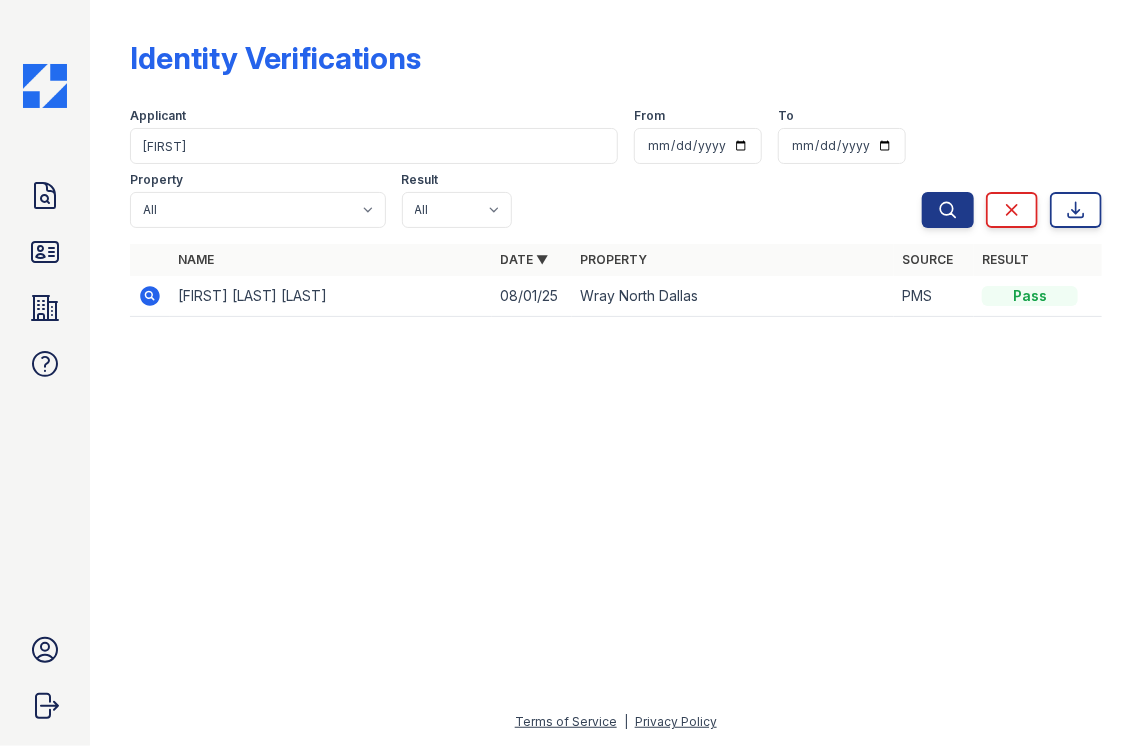 click 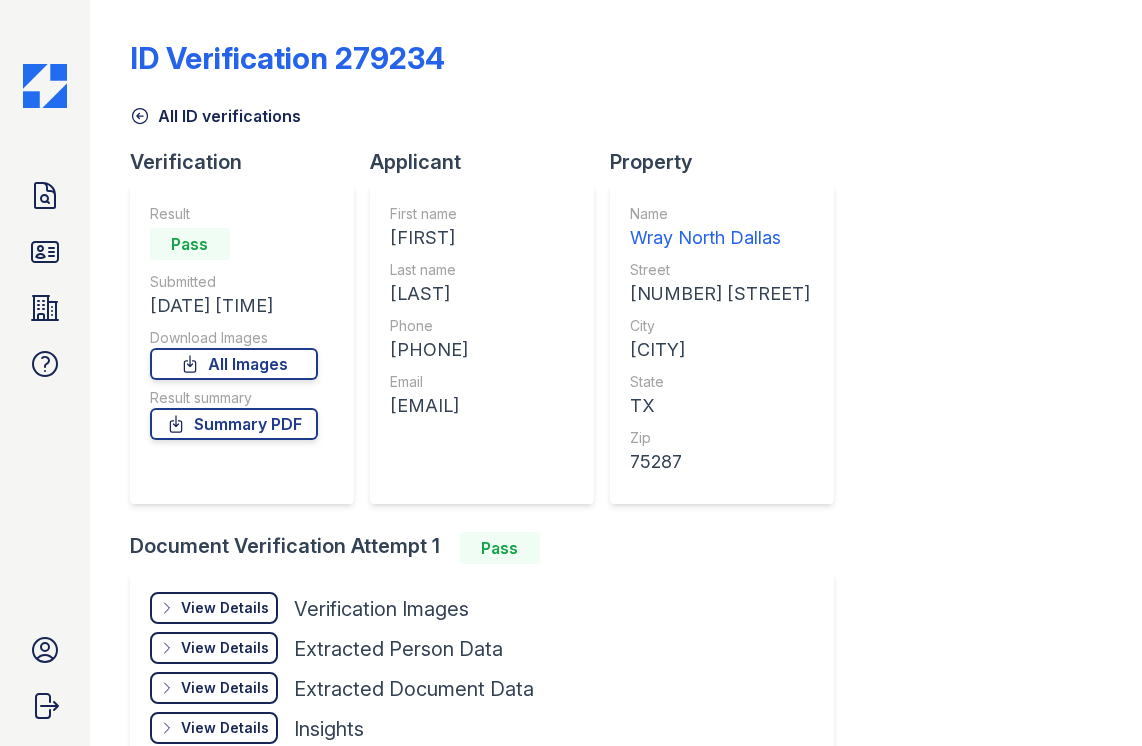 scroll, scrollTop: 0, scrollLeft: 0, axis: both 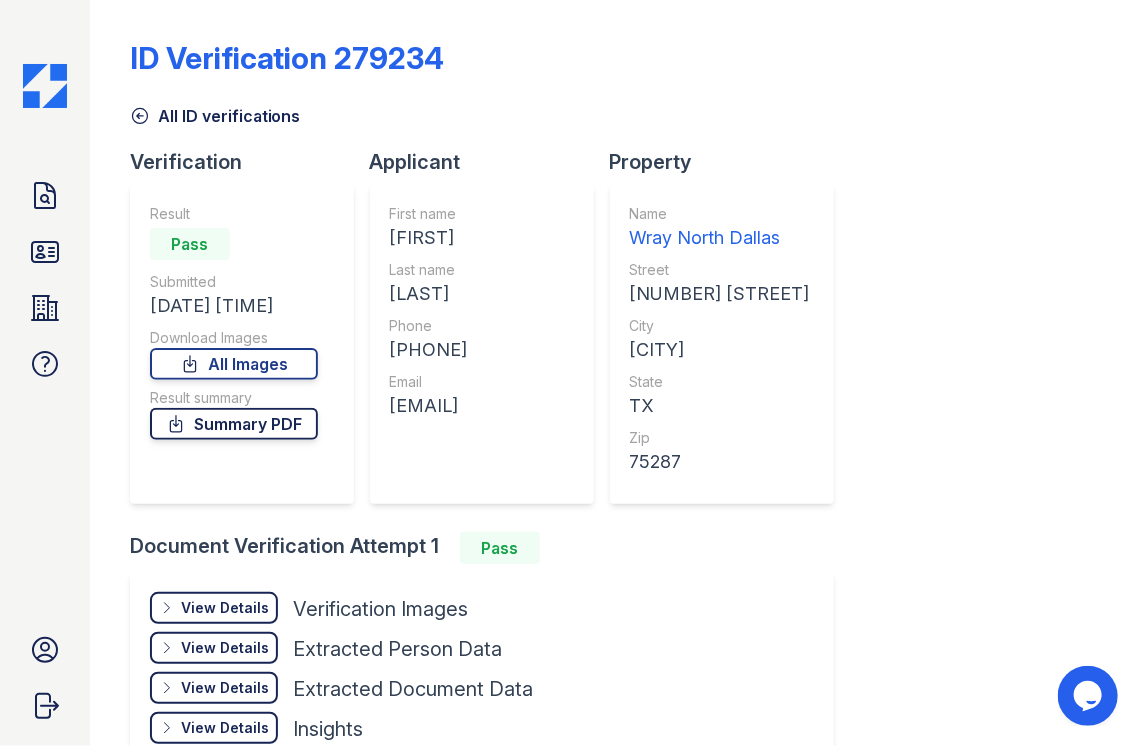 click on "Summary PDF" at bounding box center (234, 424) 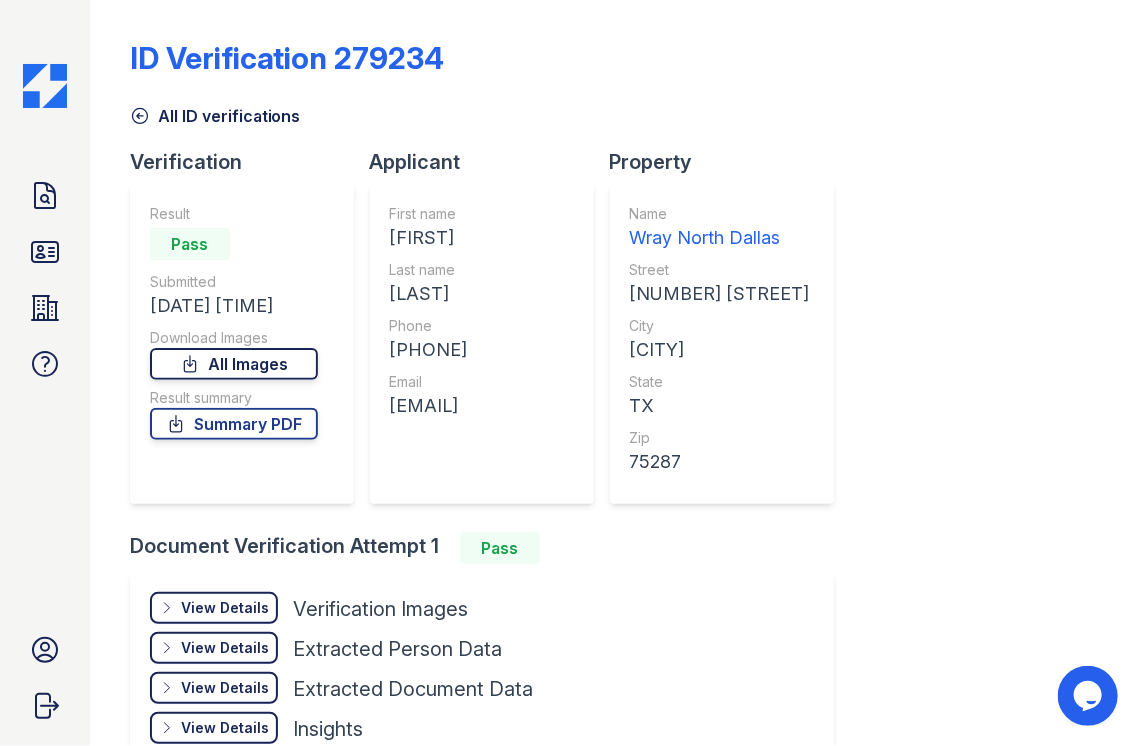 click on "All Images" at bounding box center (234, 364) 